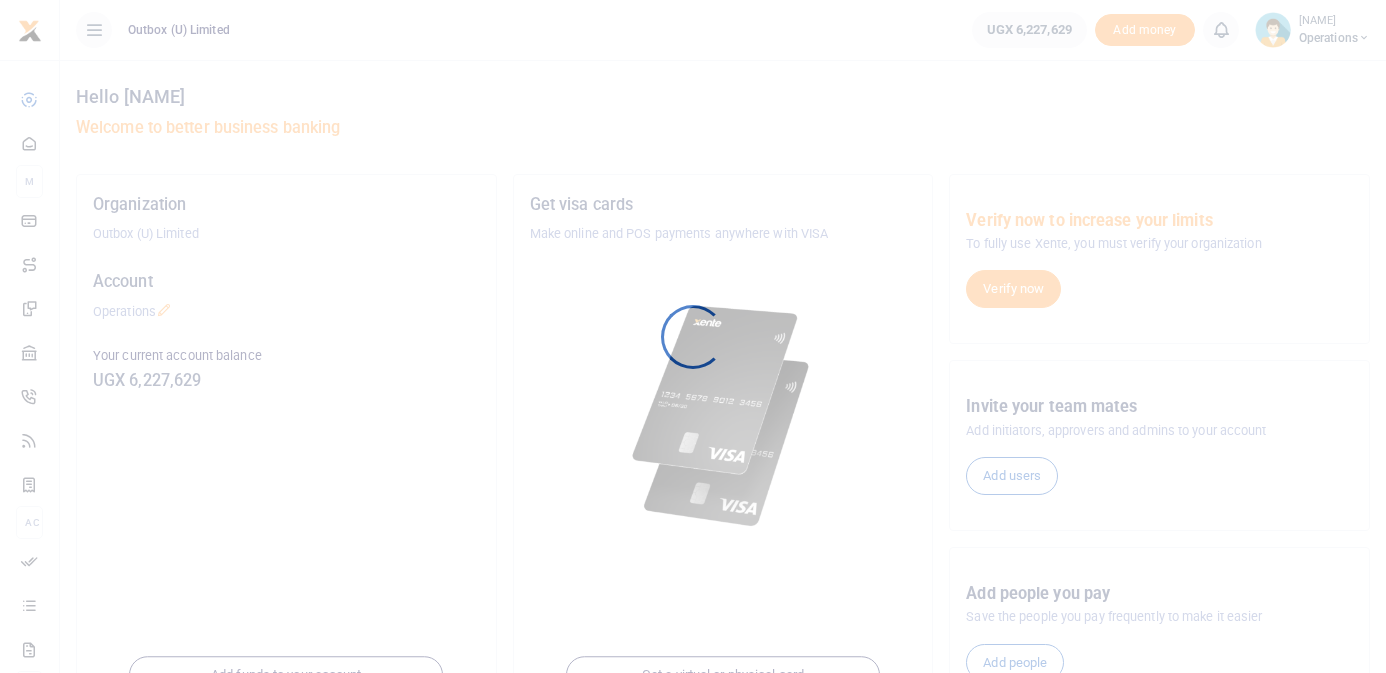 scroll, scrollTop: 0, scrollLeft: 0, axis: both 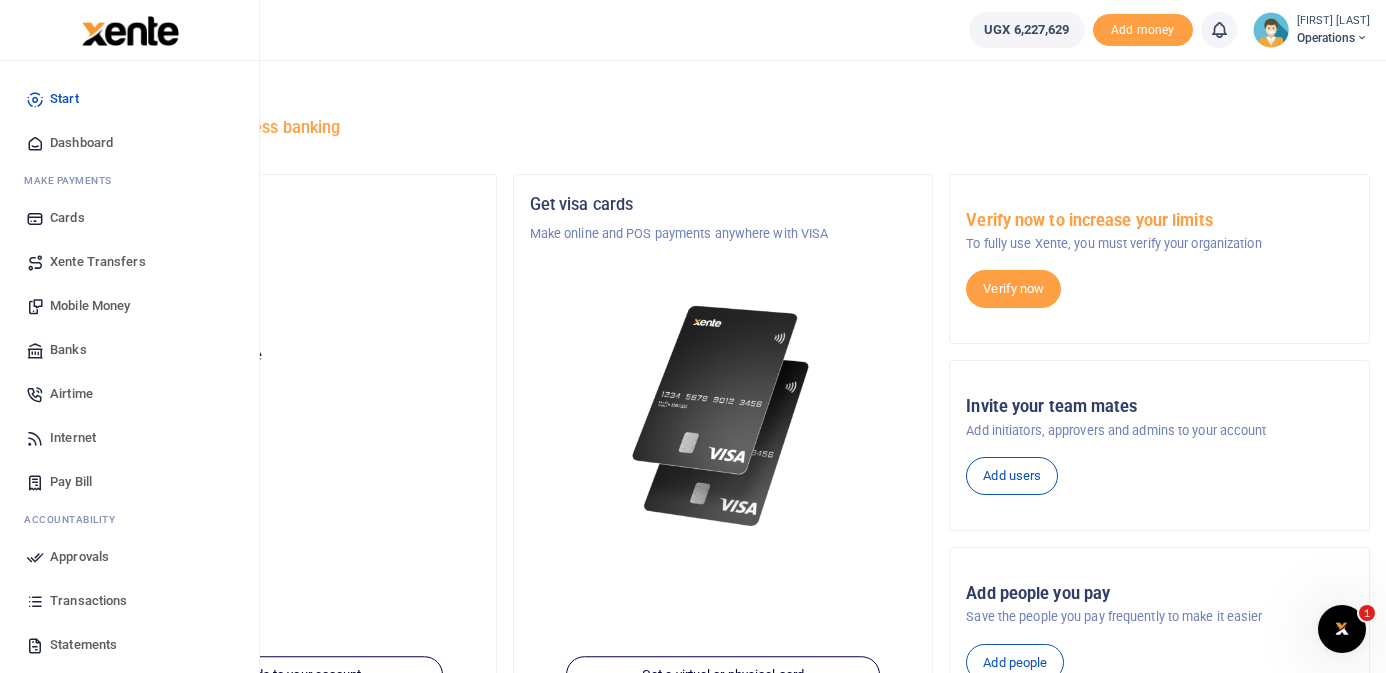 click on "Mobile Money" at bounding box center [90, 306] 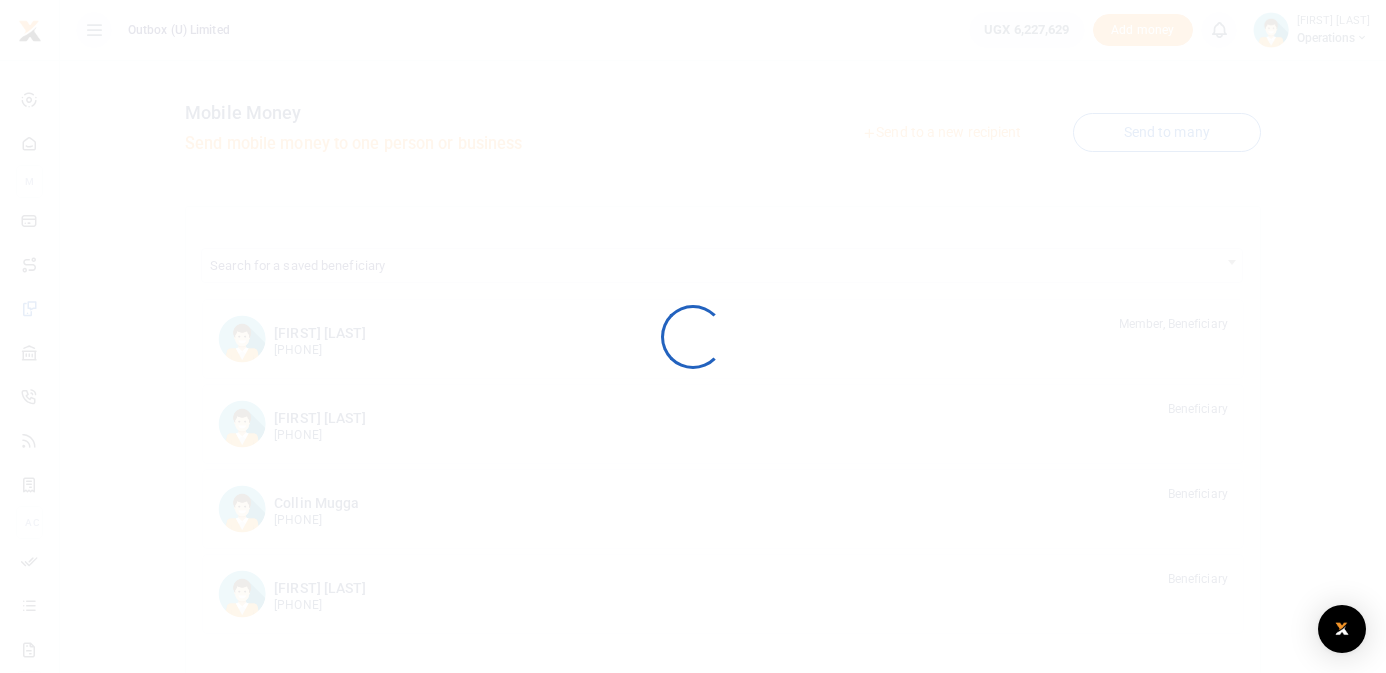 scroll, scrollTop: 0, scrollLeft: 0, axis: both 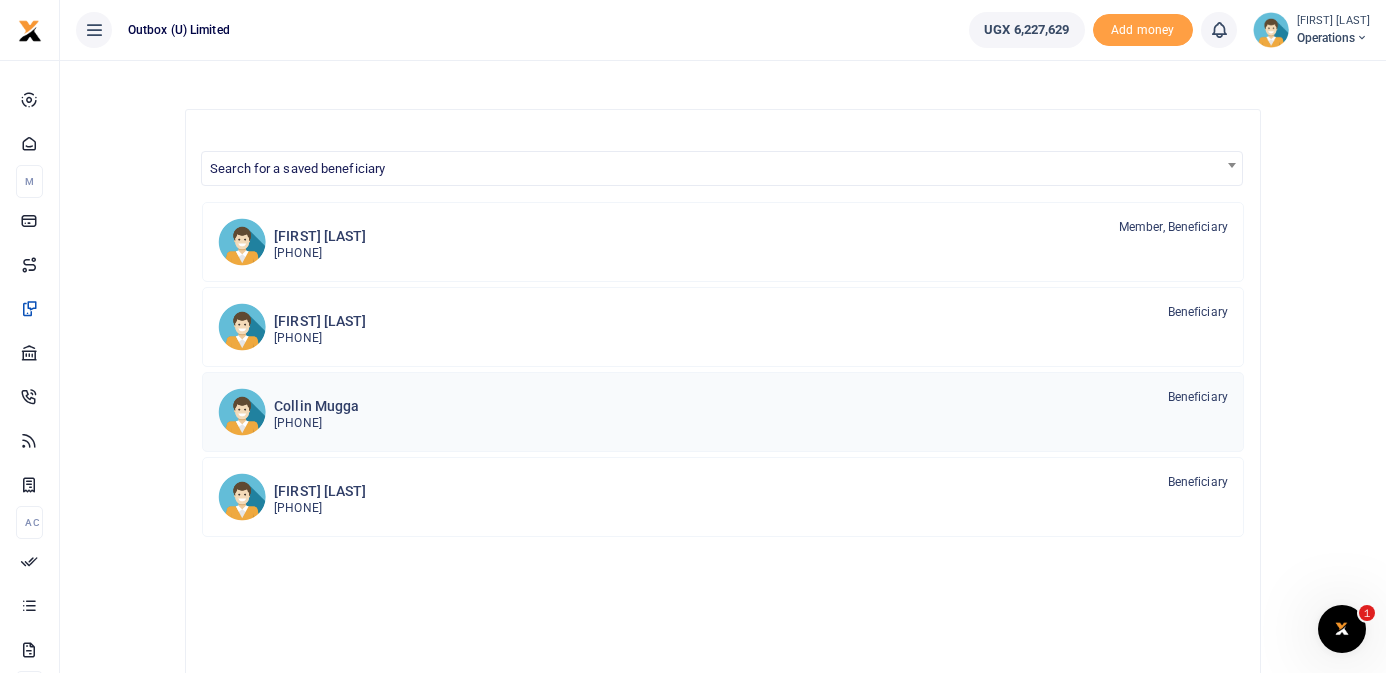 click on "[FIRST] [LAST]
[PHONE]
Beneficiary" at bounding box center [751, 411] 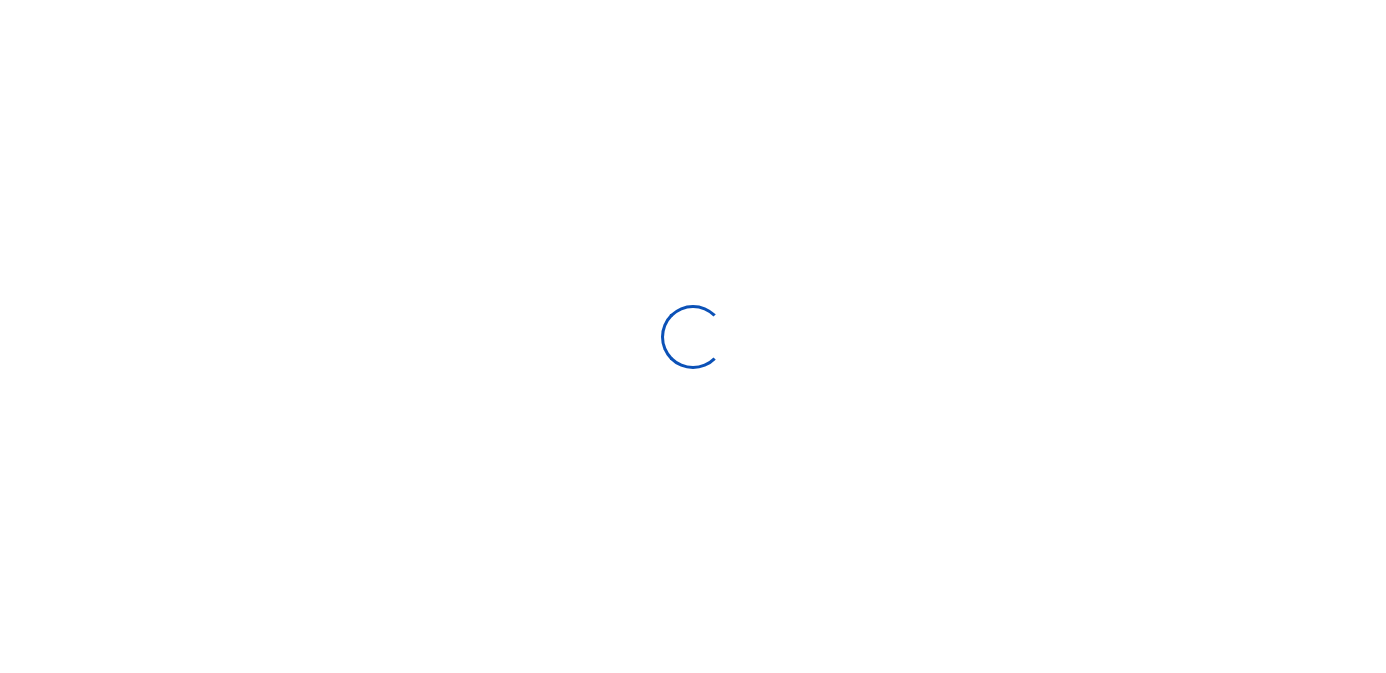 scroll, scrollTop: 0, scrollLeft: 0, axis: both 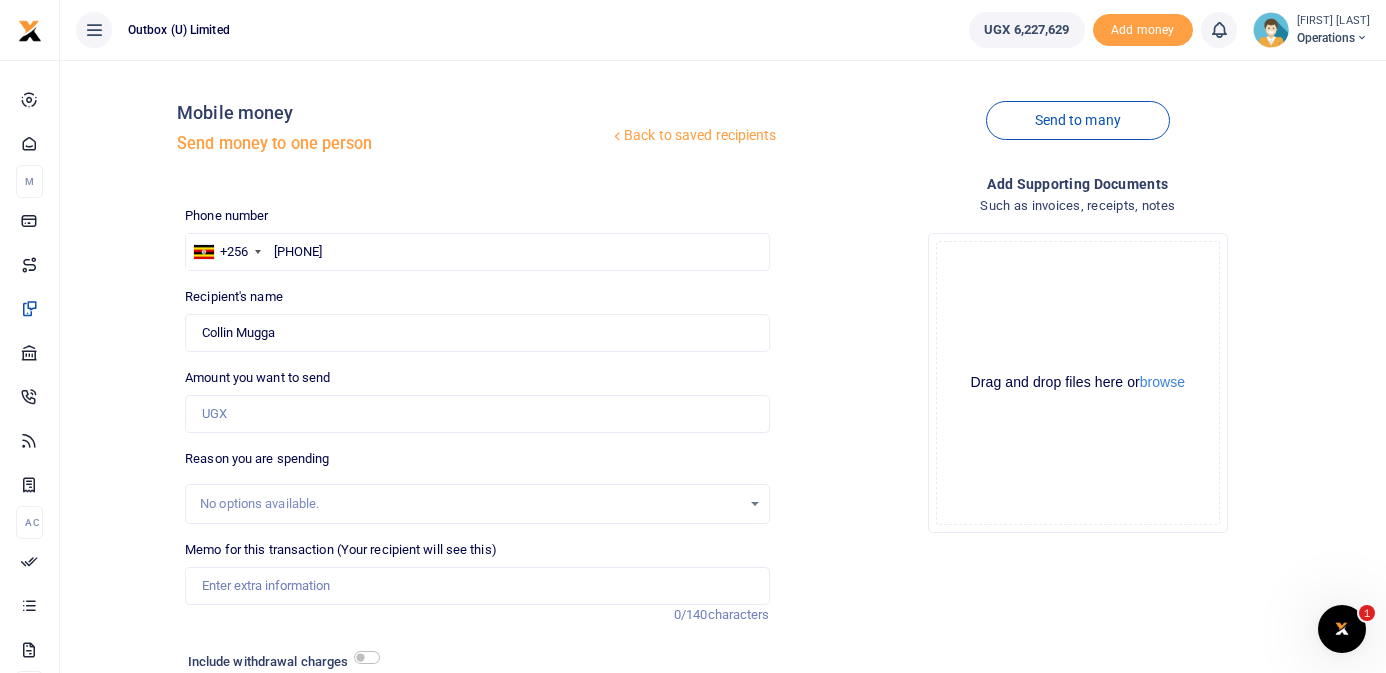 click on "Back to saved recipients" at bounding box center [693, 136] 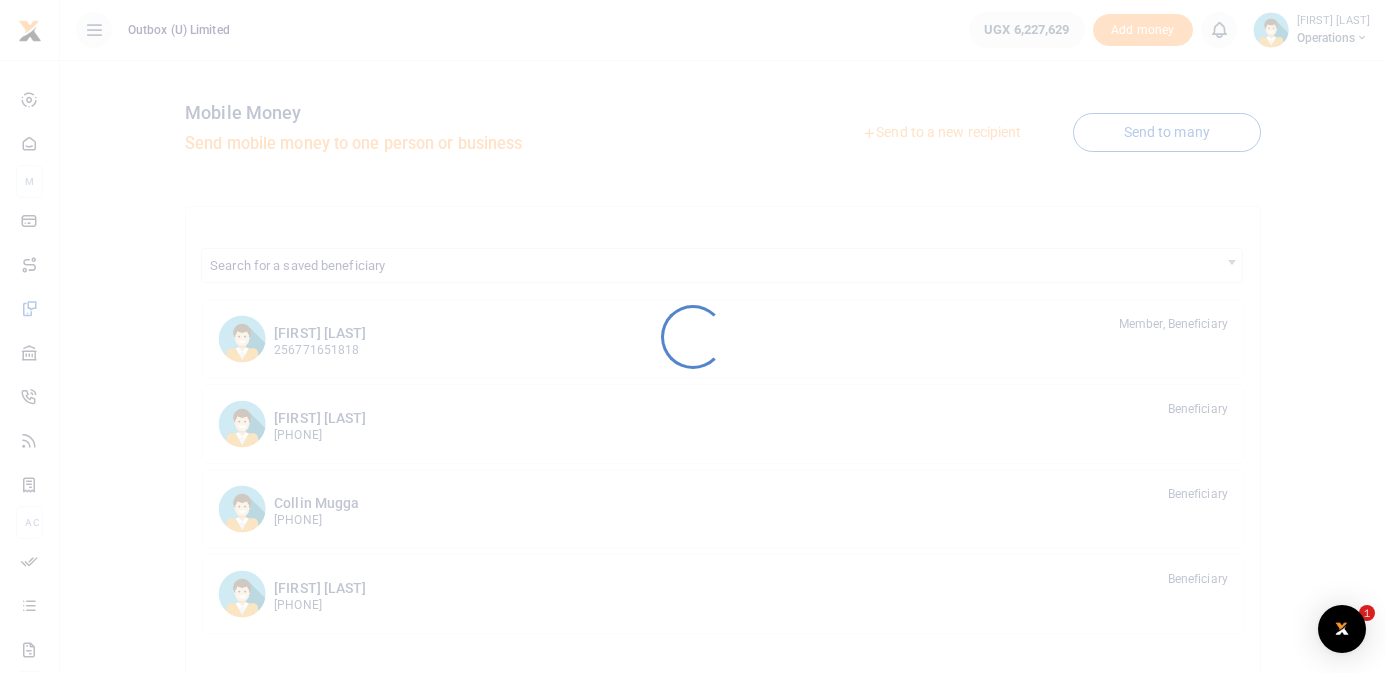 scroll, scrollTop: 0, scrollLeft: 0, axis: both 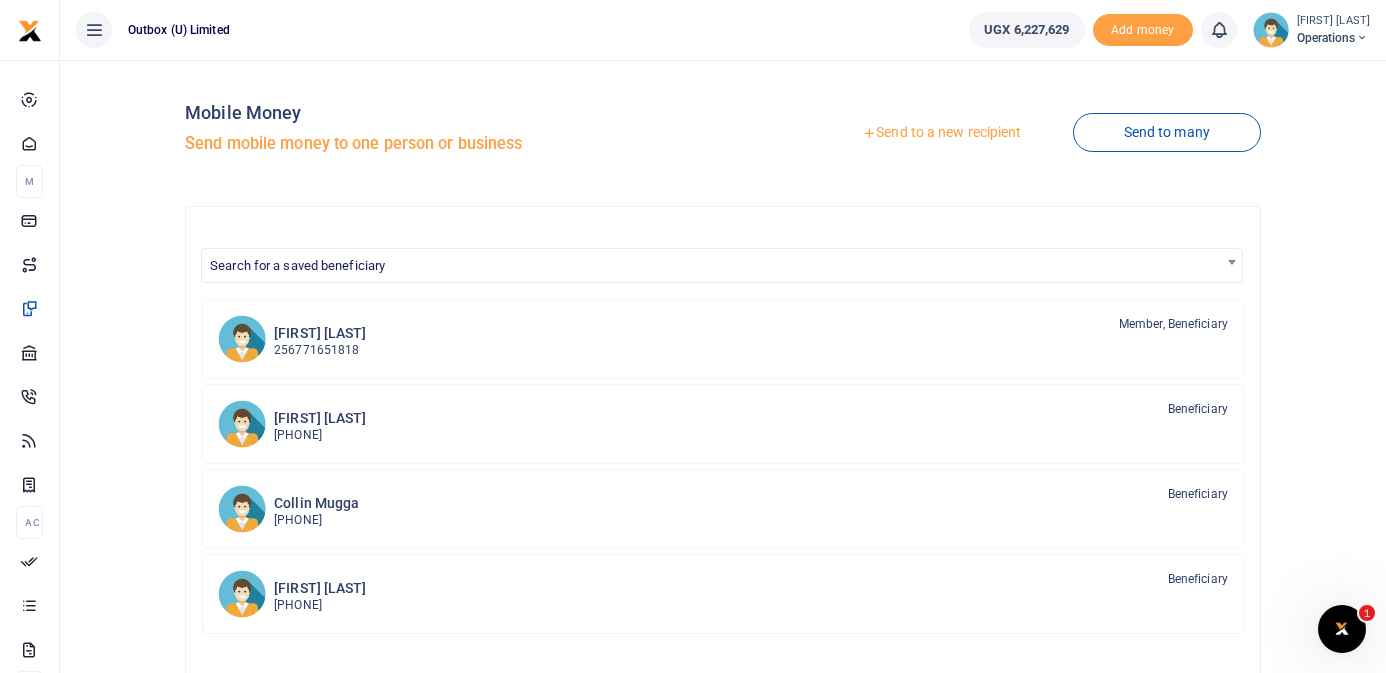 click at bounding box center [1232, 262] 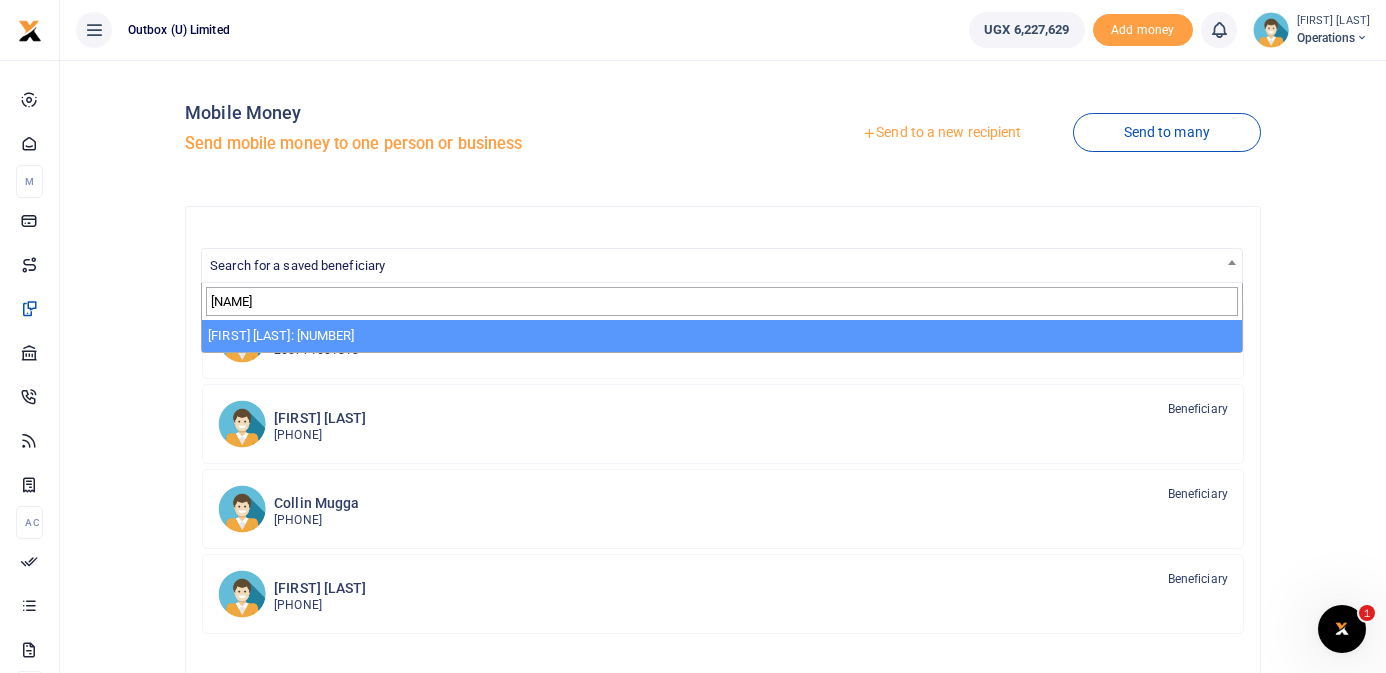 type on "pau" 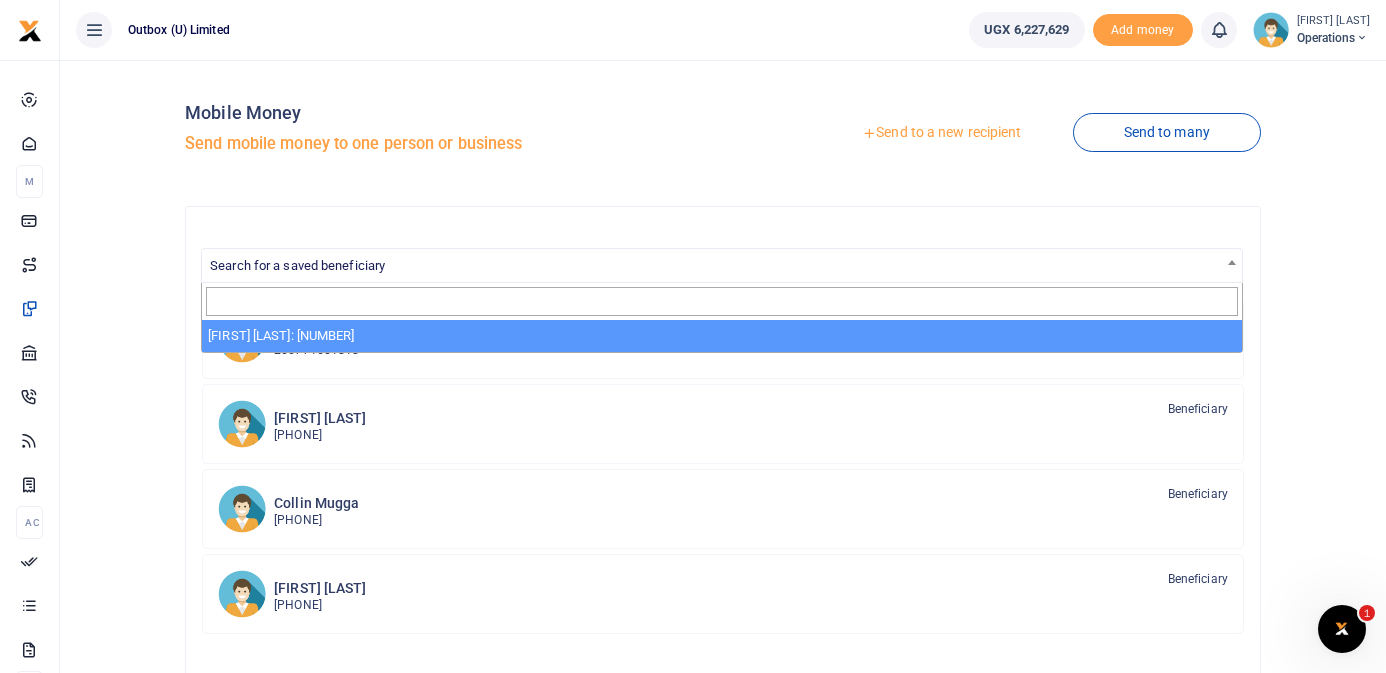 select on "13753" 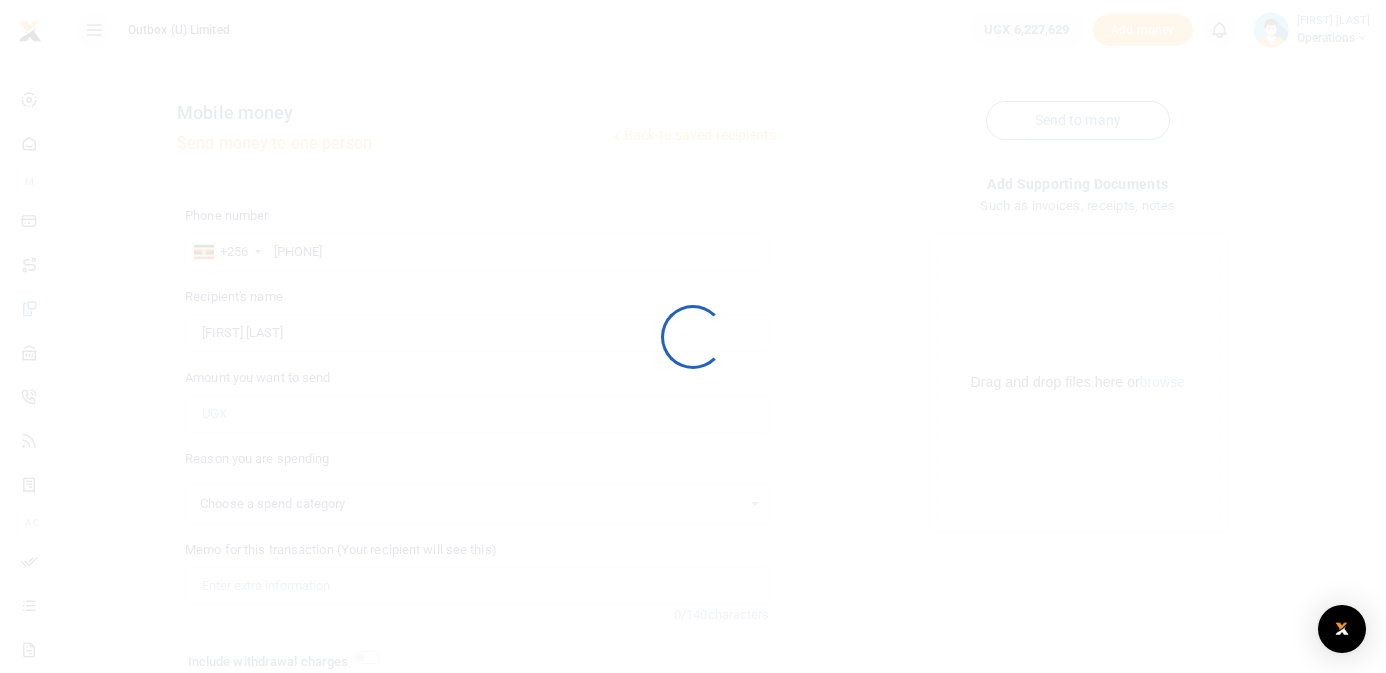 select 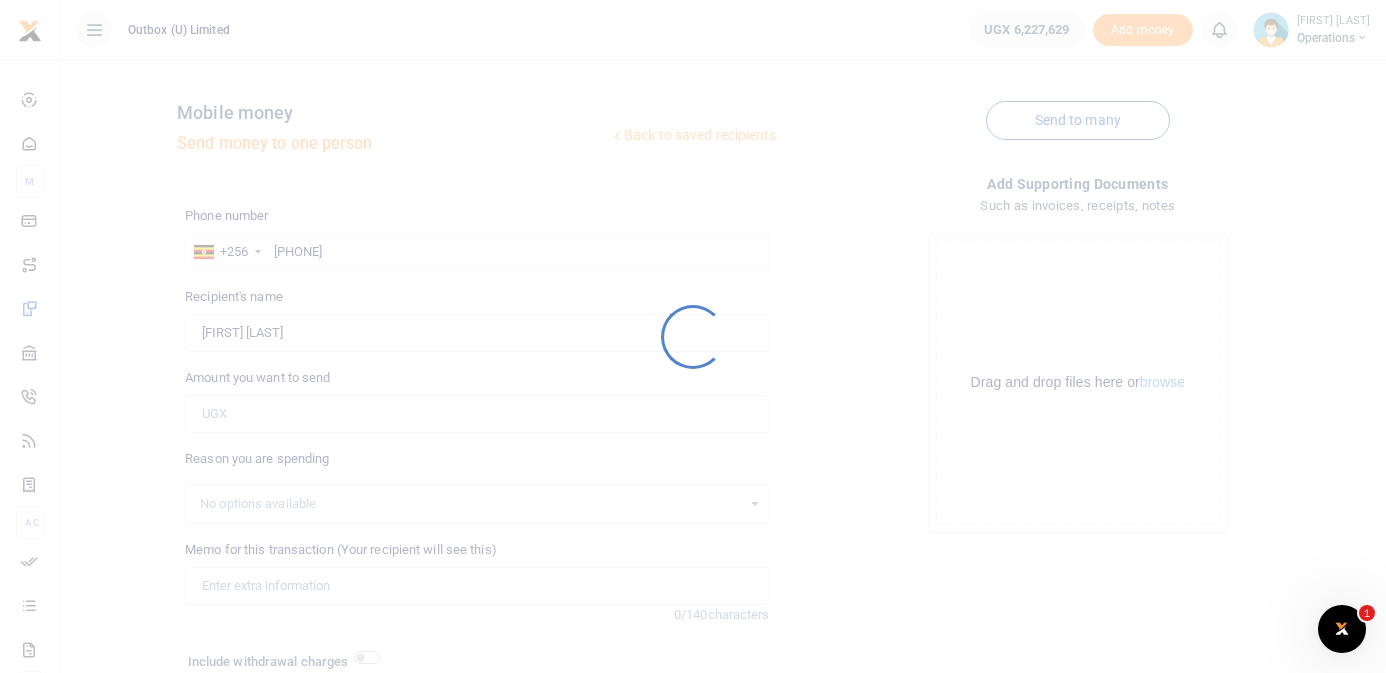 scroll, scrollTop: 0, scrollLeft: 0, axis: both 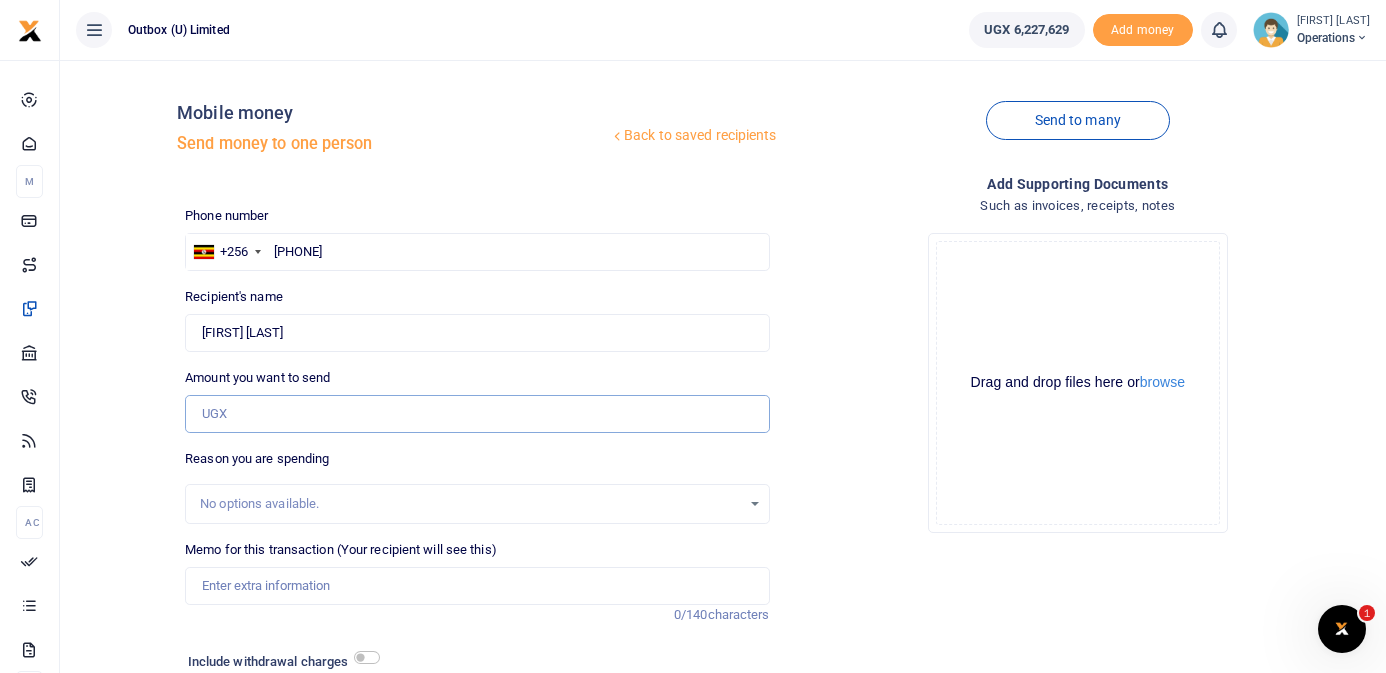 click on "Amount you want to send" at bounding box center [477, 414] 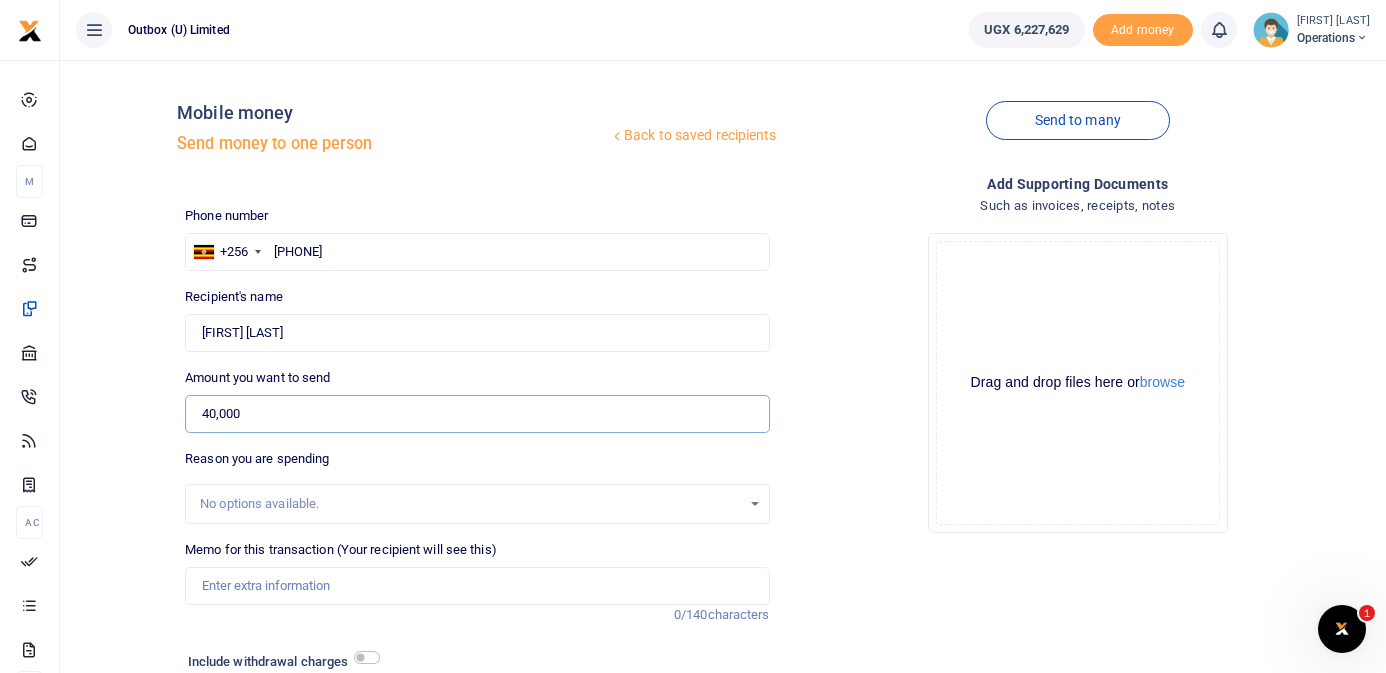 type on "40,000" 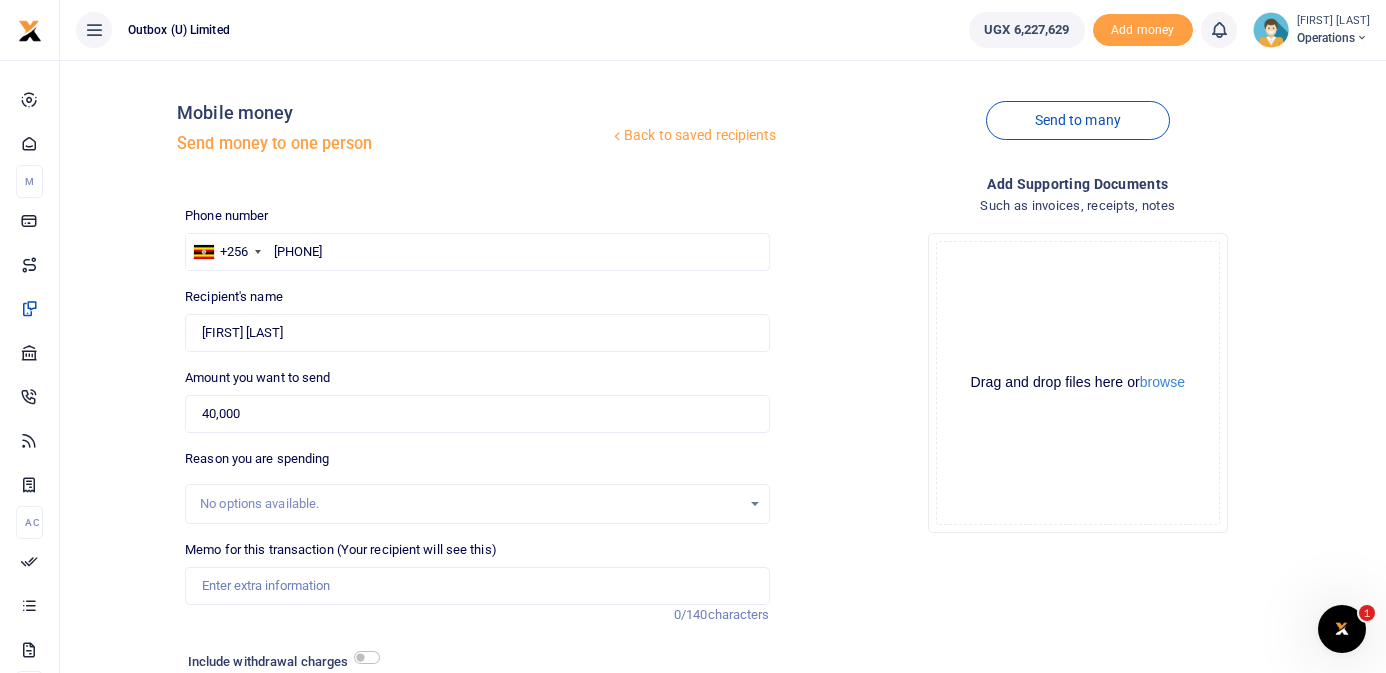 click on "Back to saved recipients
Mobile money
Send money to one person
Send to many
Phone number
+256 Uganda +256 [PHONE]
Phone is required.
[FIRST] [LAST]" at bounding box center [723, 418] 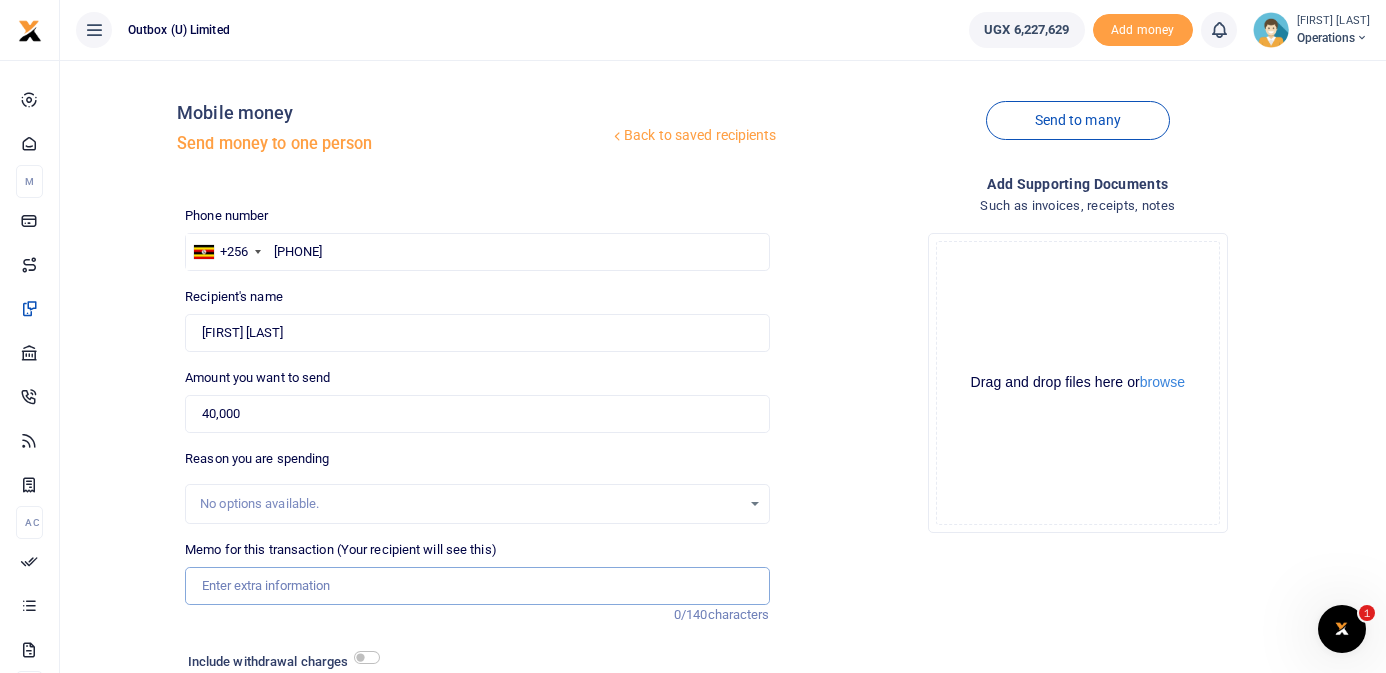 click on "Memo for this transaction (Your recipient will see this)" at bounding box center [477, 586] 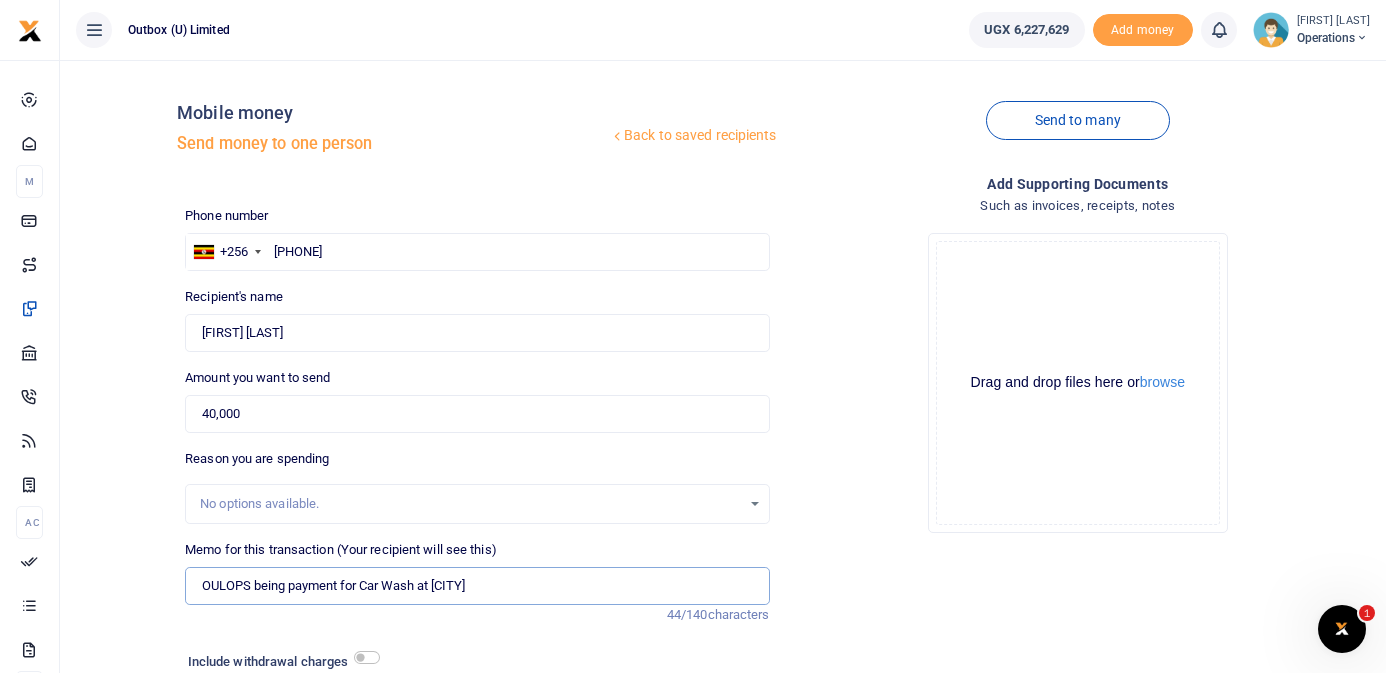 type on "OULOPS being payment for Car Wash at Caramel" 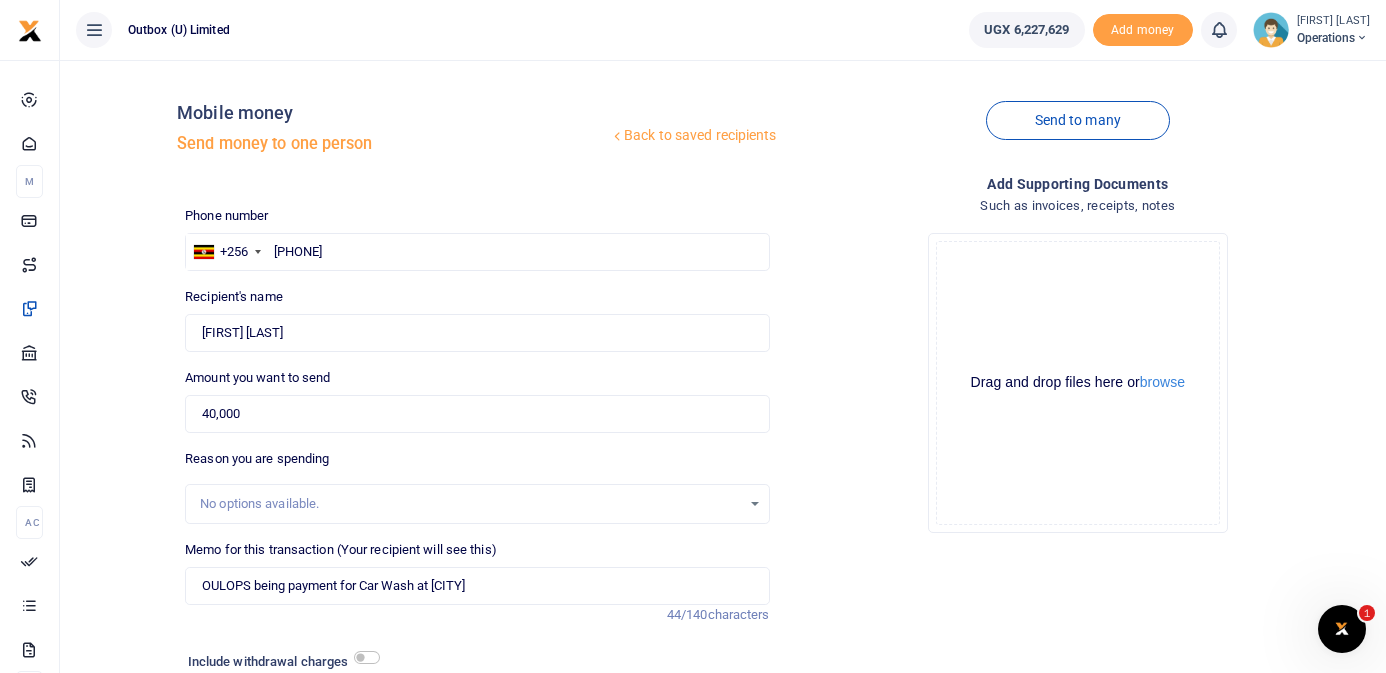 click on "Add supporting Documents
Such as invoices, receipts, notes
Drop your files here Drag and drop files here or  browse Powered by  Uppy" at bounding box center [1078, 467] 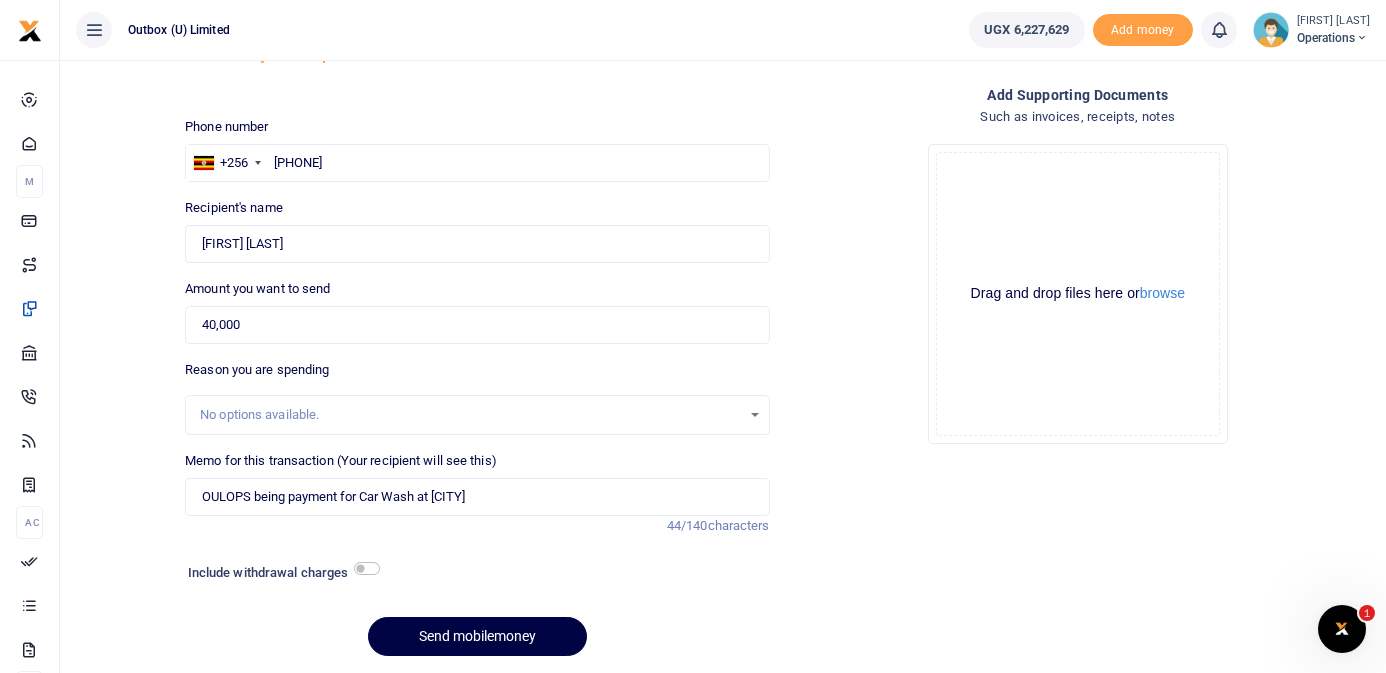 scroll, scrollTop: 155, scrollLeft: 0, axis: vertical 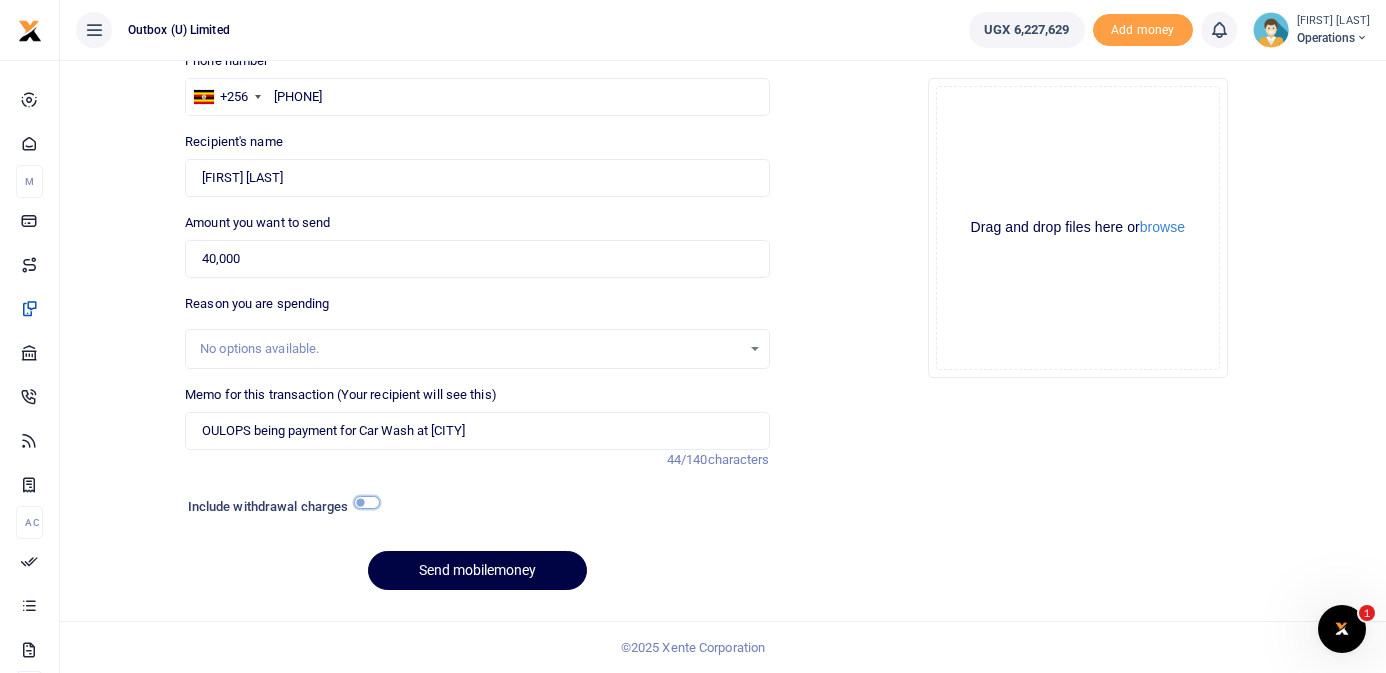 click at bounding box center (367, 502) 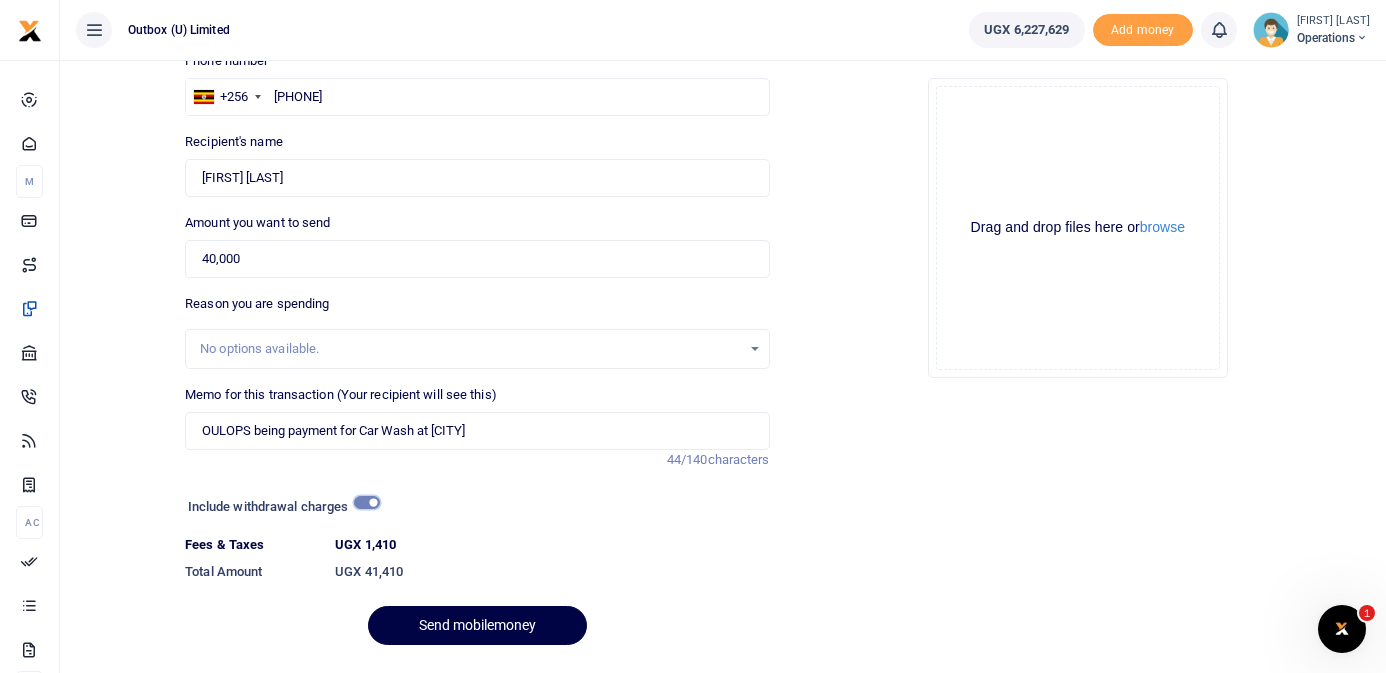 scroll, scrollTop: 210, scrollLeft: 0, axis: vertical 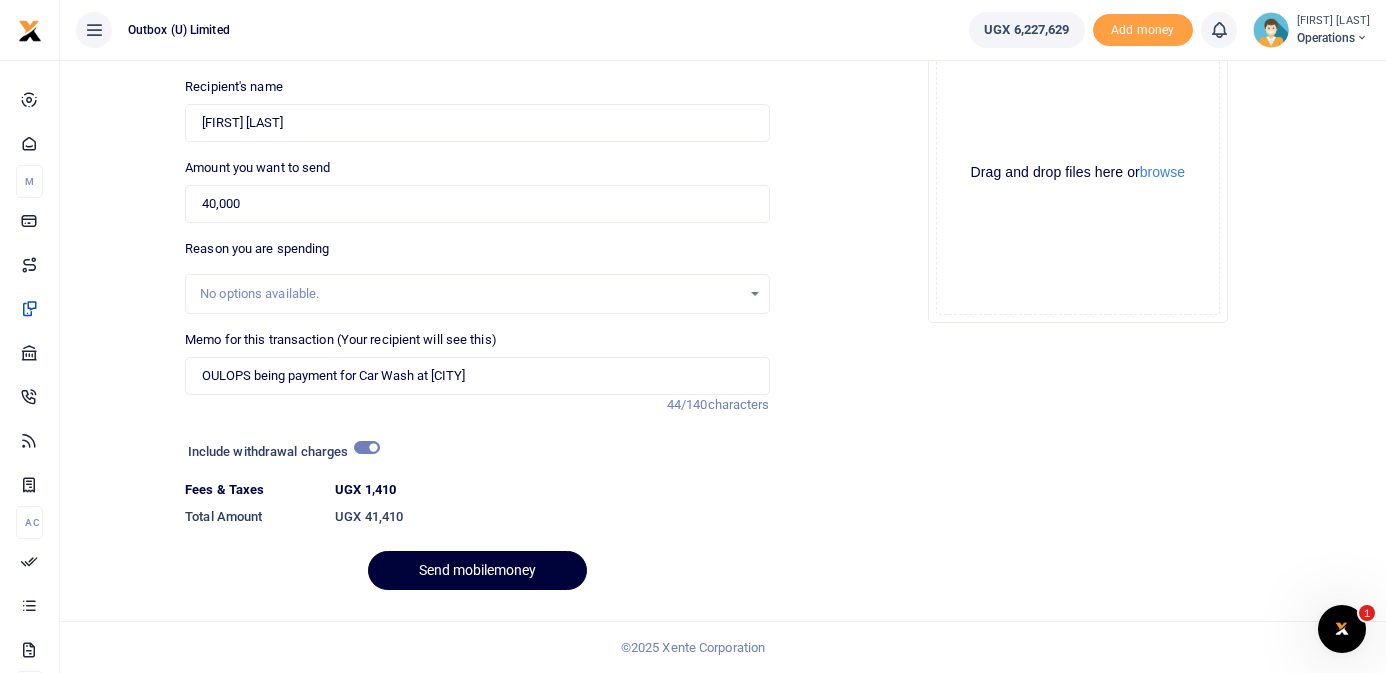 click on "Send mobilemoney" at bounding box center [477, 570] 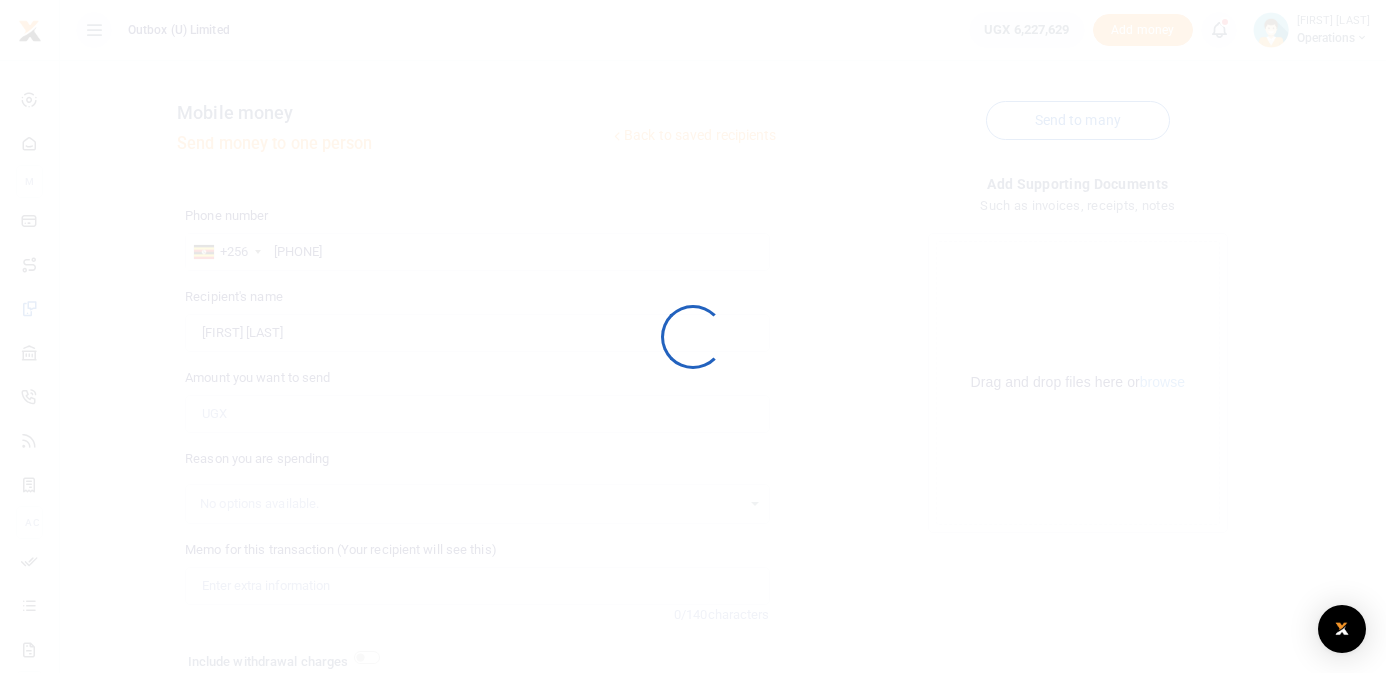 scroll, scrollTop: 155, scrollLeft: 0, axis: vertical 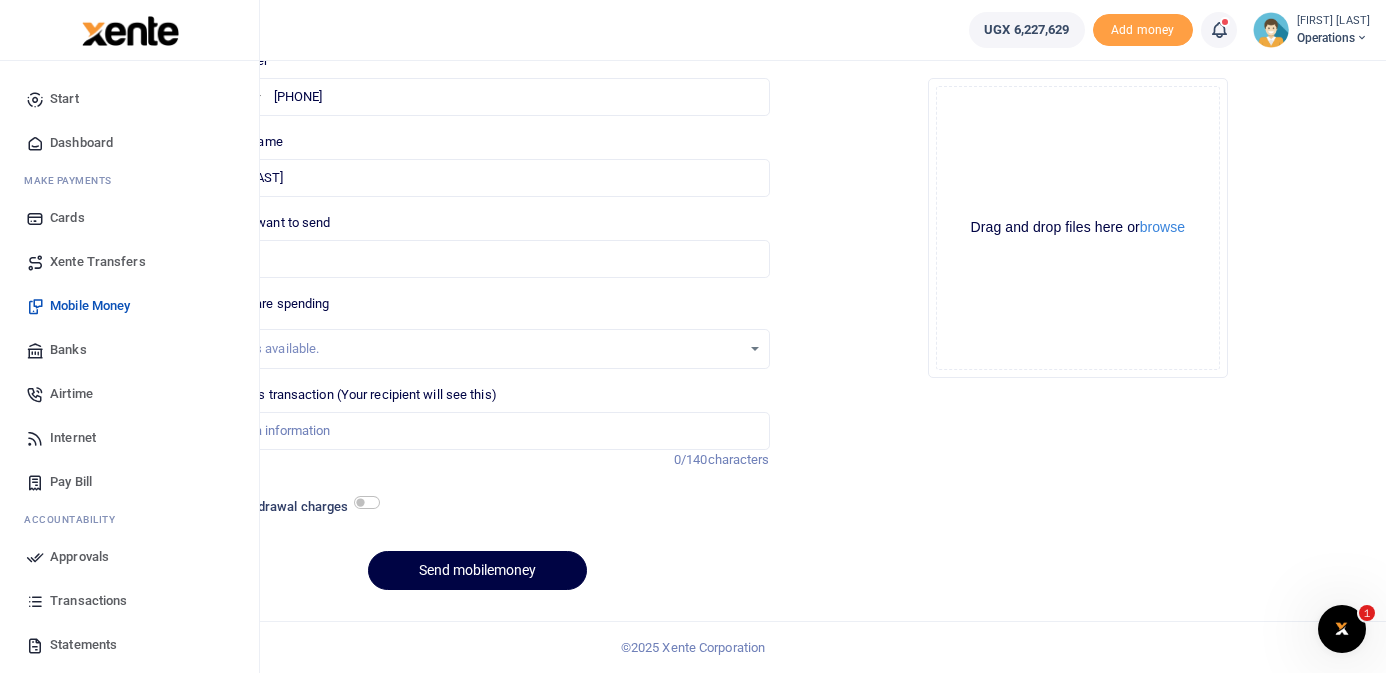 click on "Dashboard" at bounding box center [129, 143] 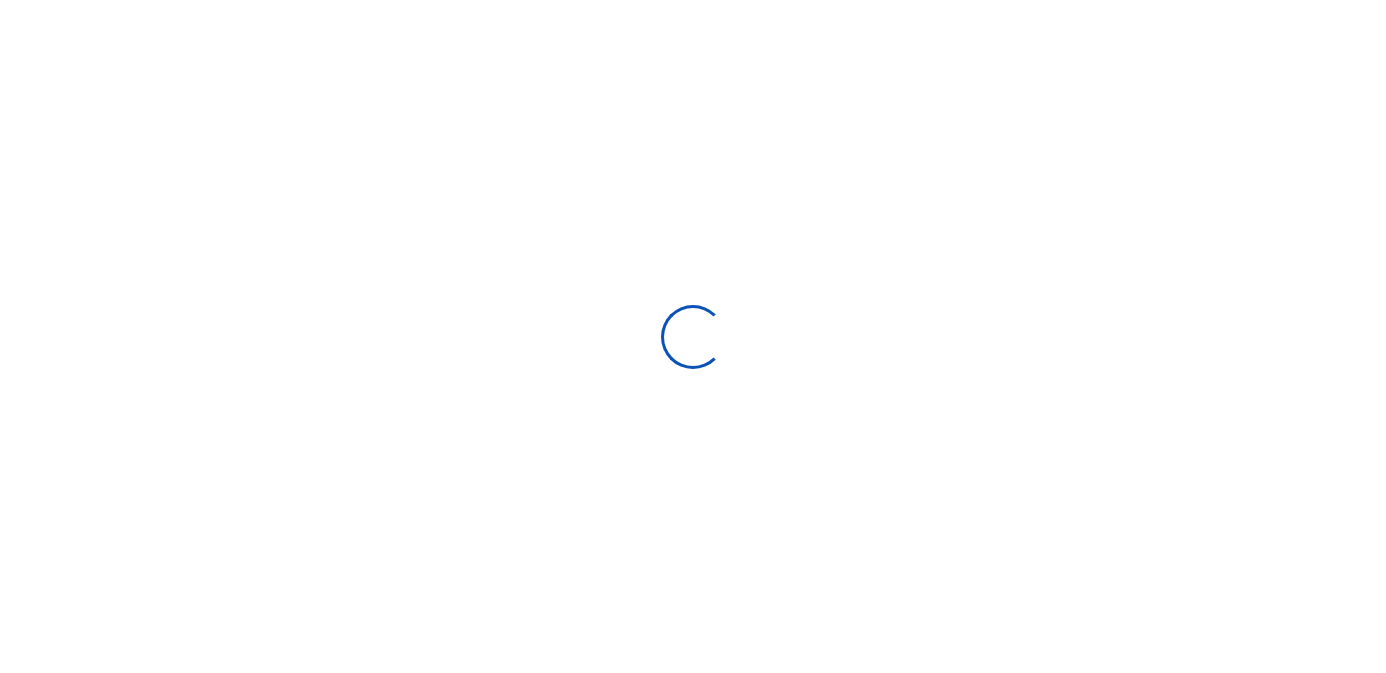 scroll, scrollTop: 0, scrollLeft: 0, axis: both 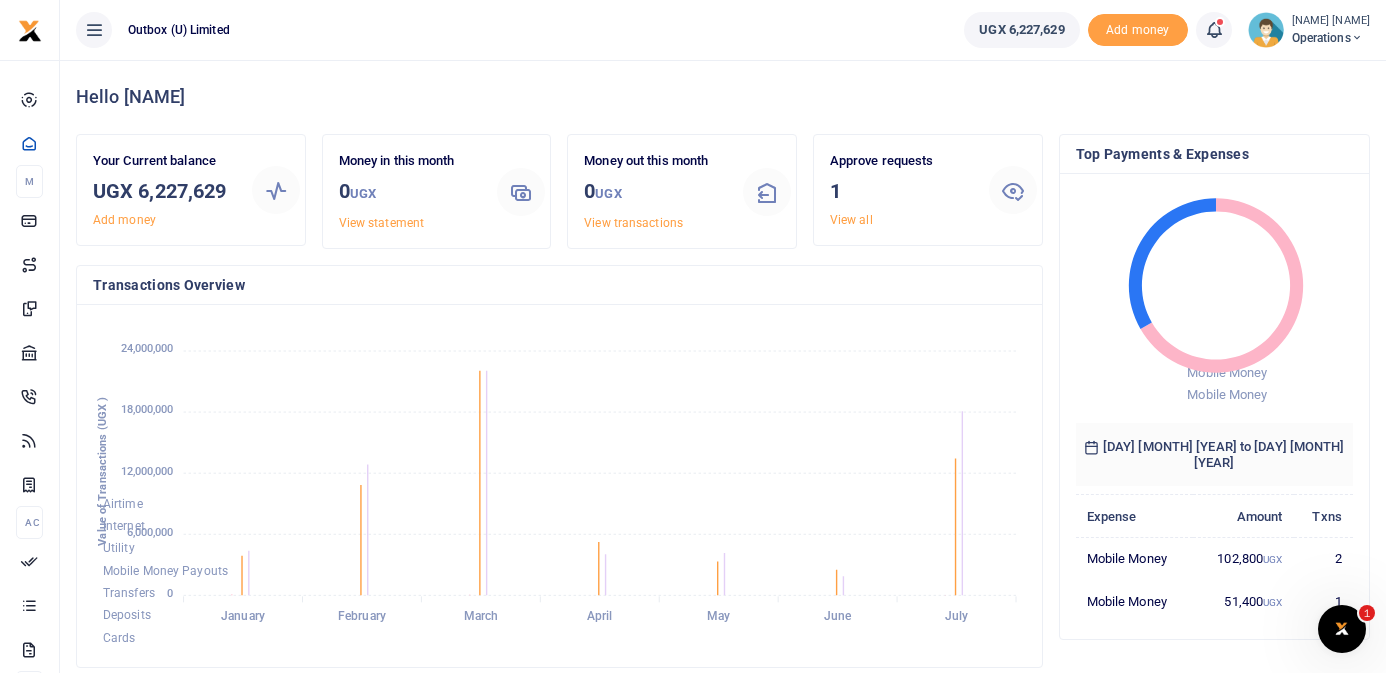 click on "View all" at bounding box center (851, 220) 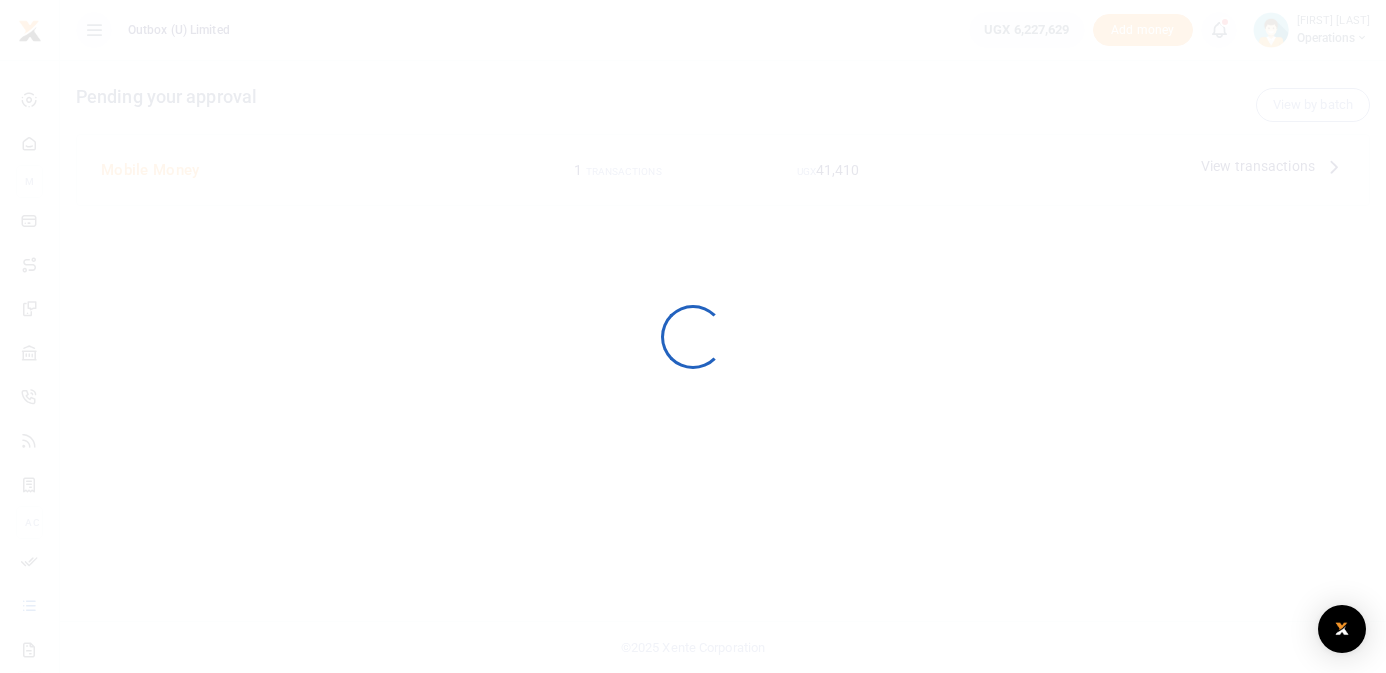 scroll, scrollTop: 0, scrollLeft: 0, axis: both 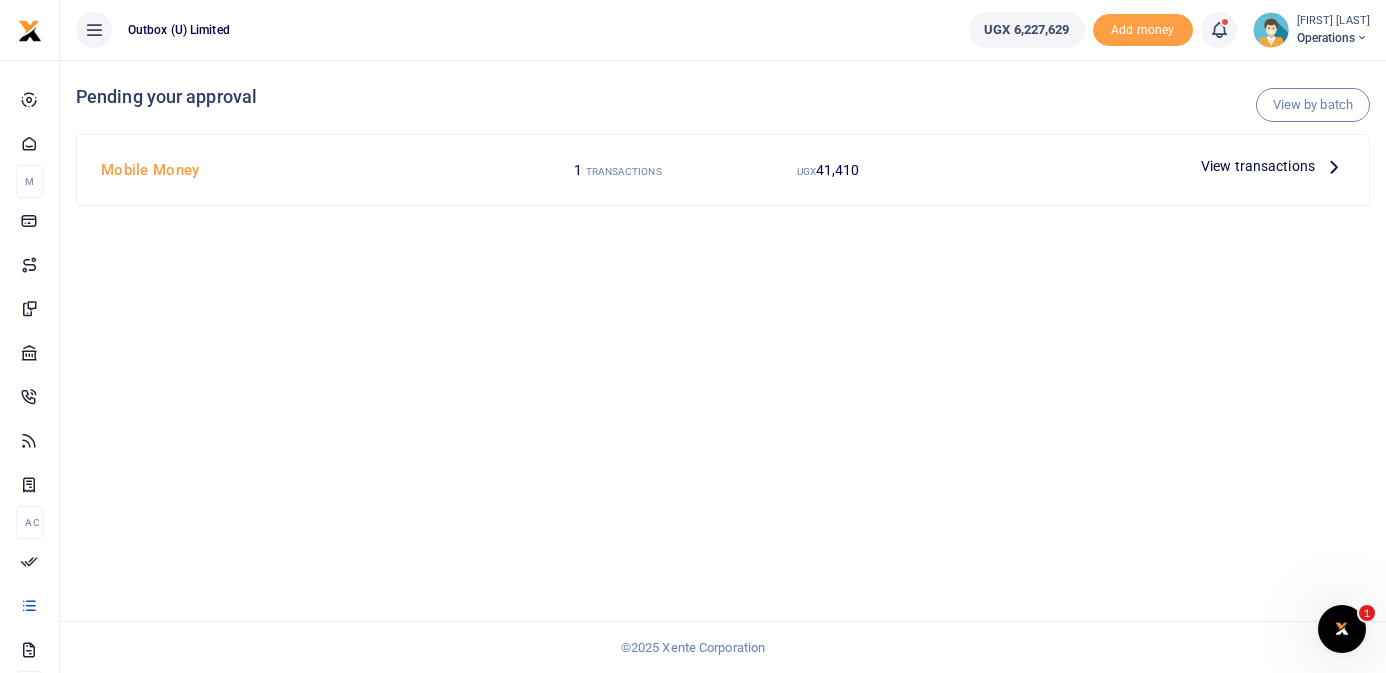click at bounding box center [1334, 166] 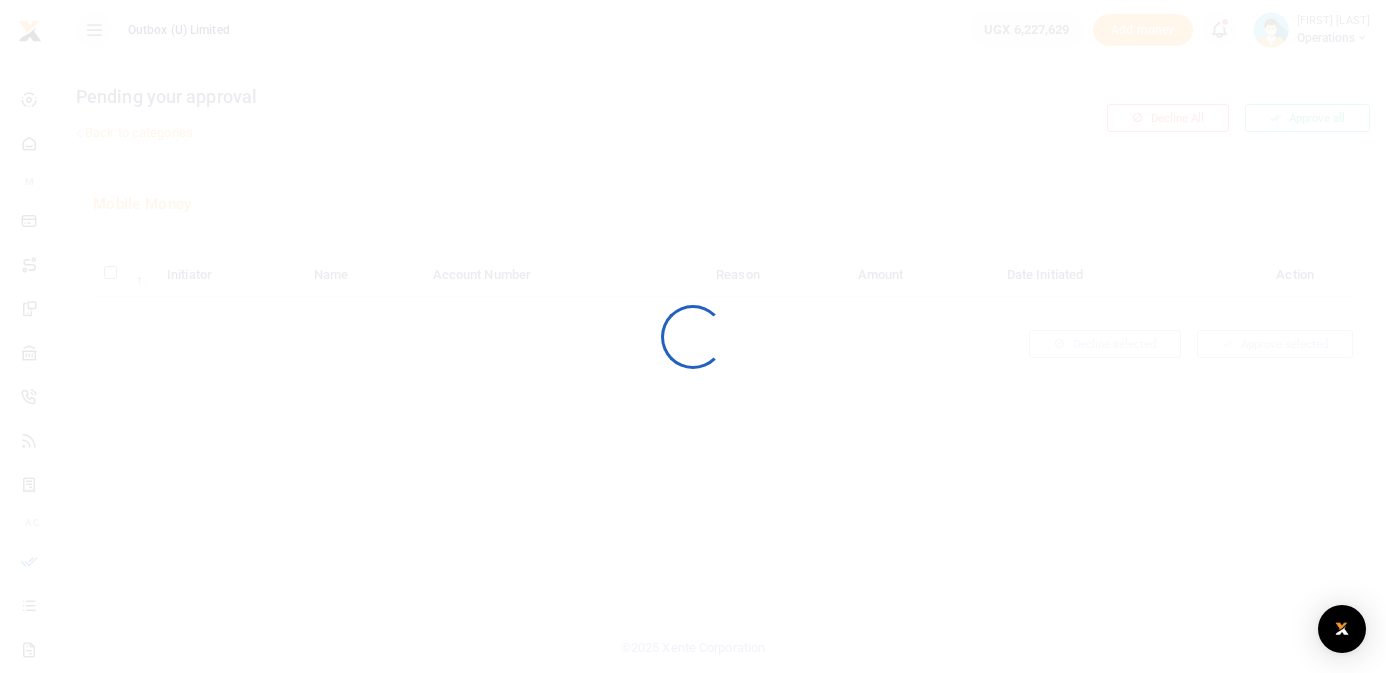 scroll, scrollTop: 0, scrollLeft: 0, axis: both 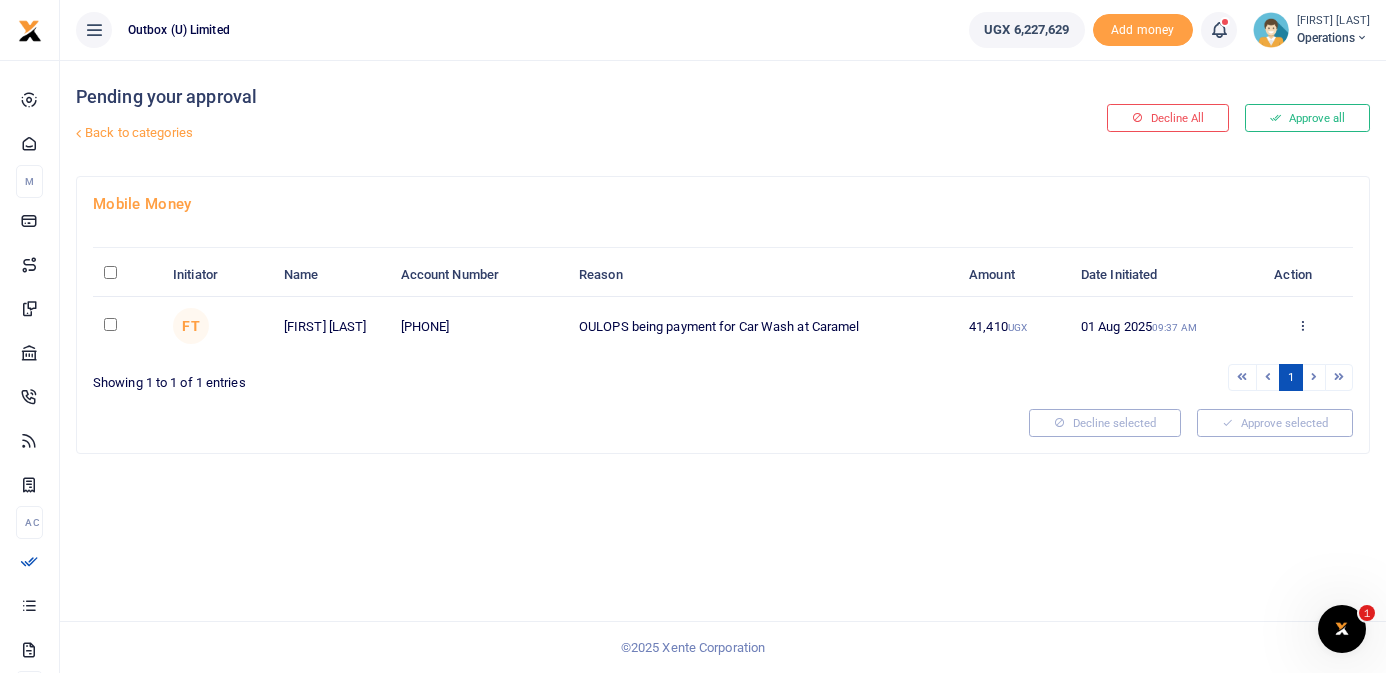click at bounding box center (1302, 325) 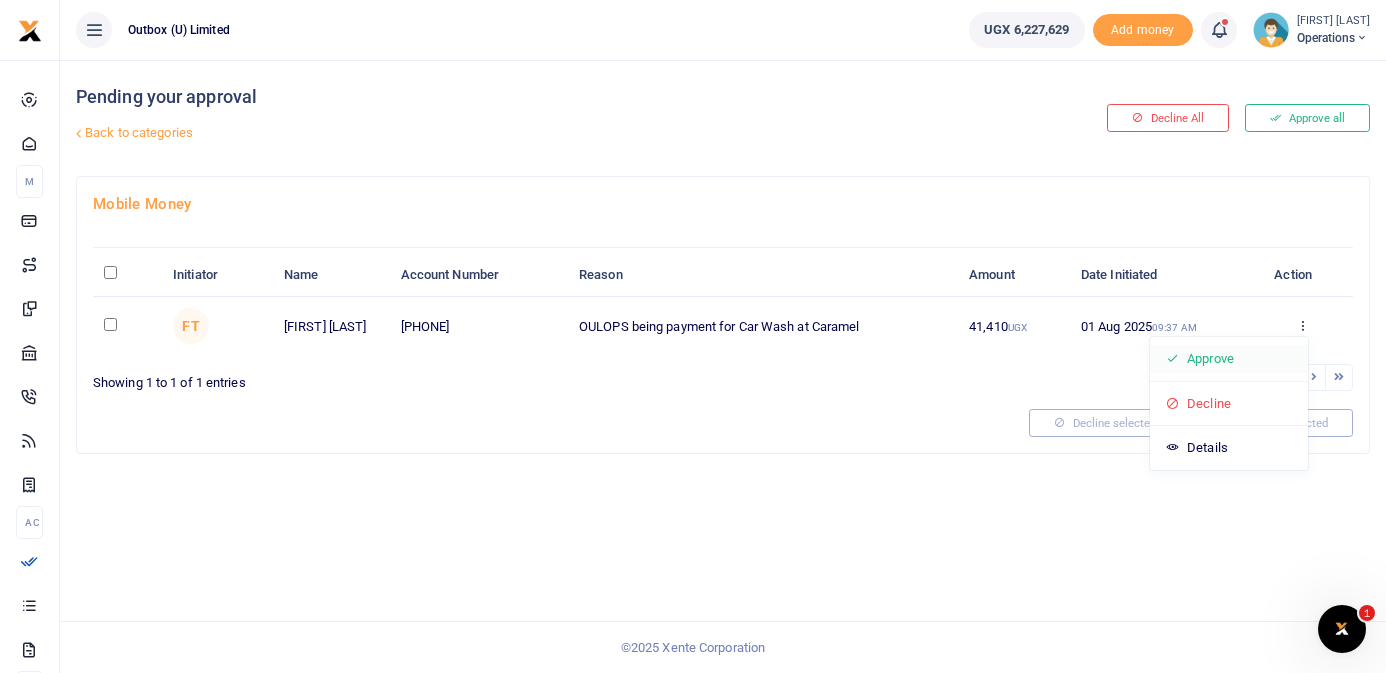 click on "Approve" at bounding box center (1229, 359) 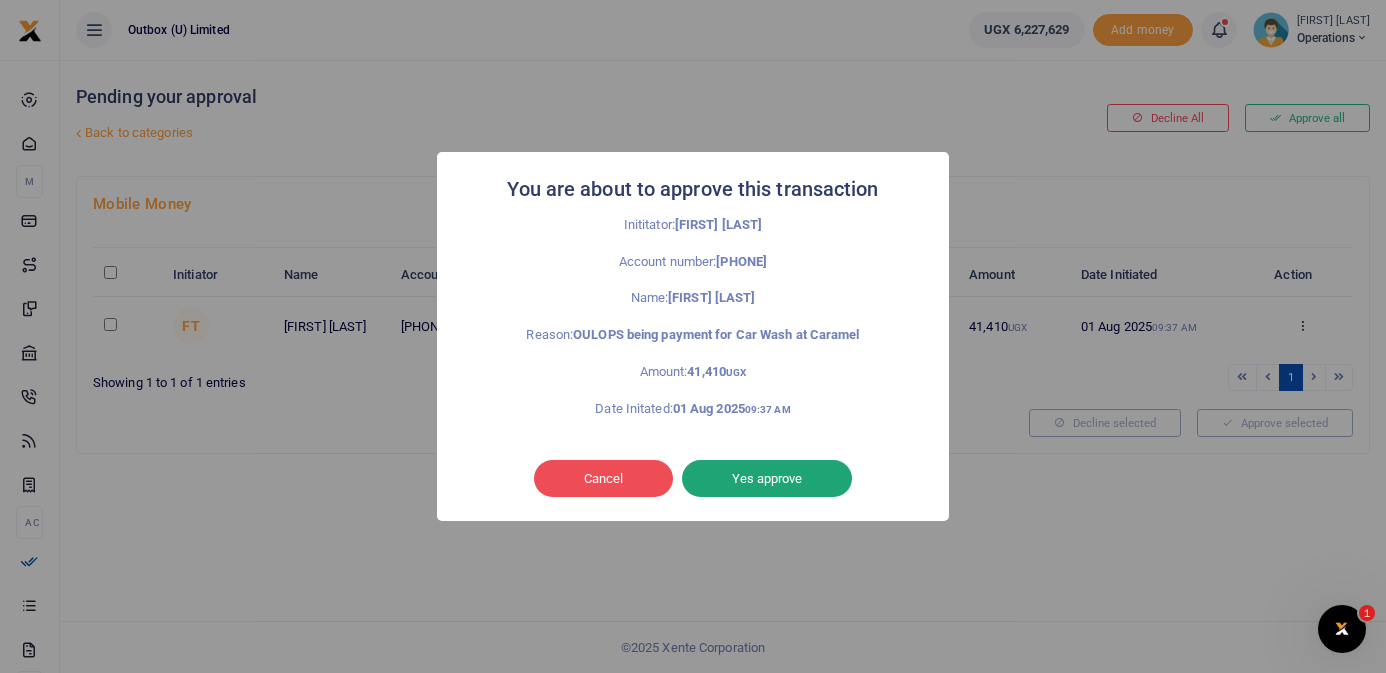 click on "Yes approve" at bounding box center [767, 479] 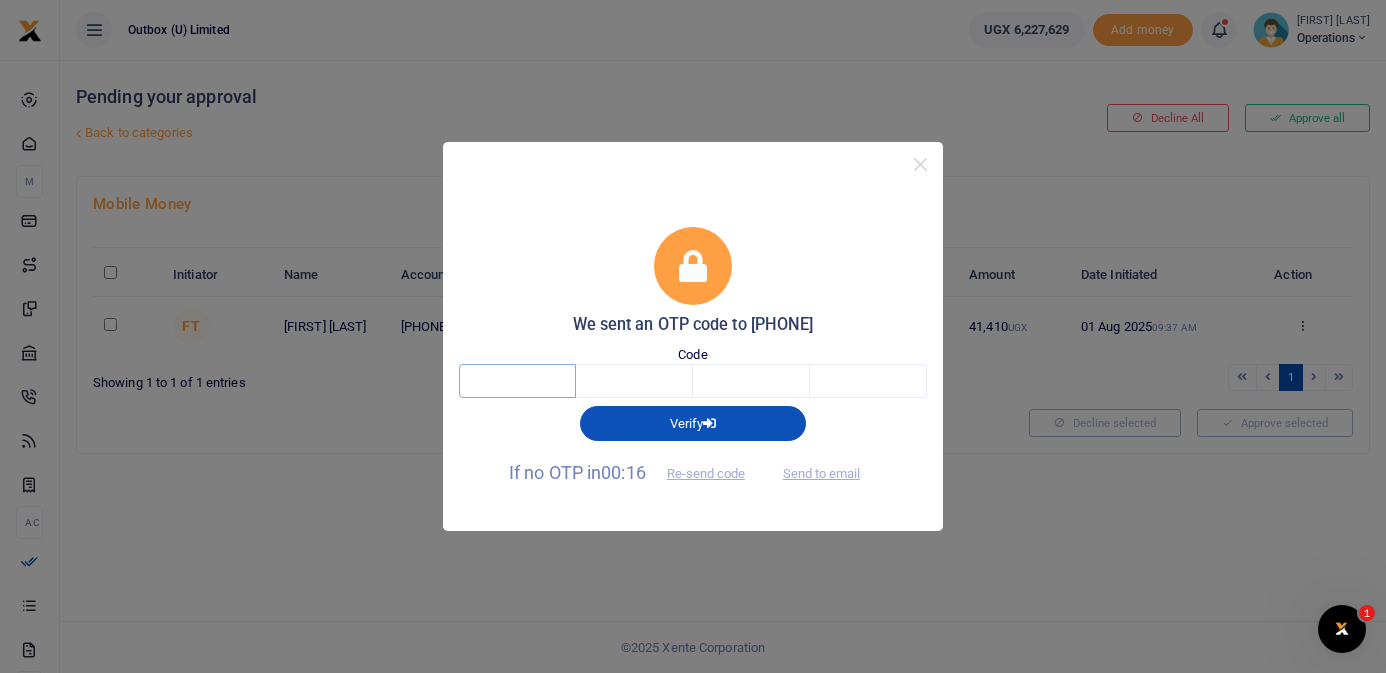 click at bounding box center (517, 381) 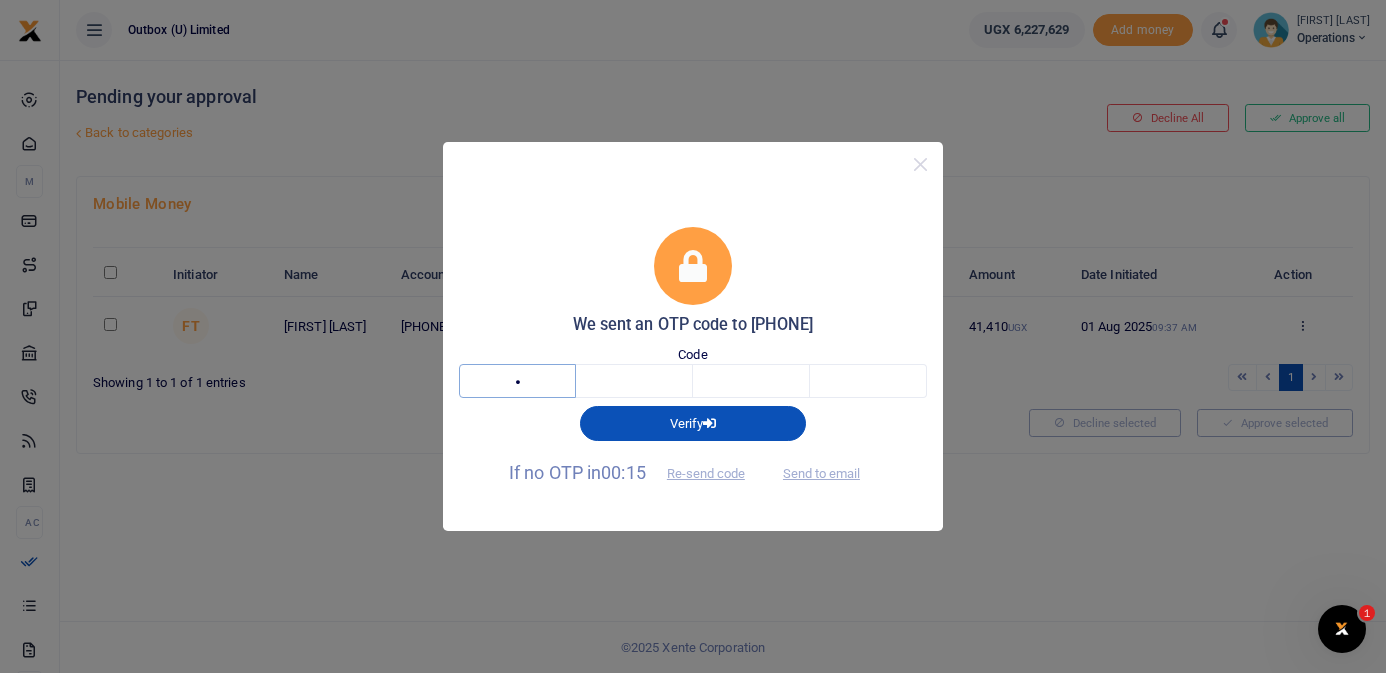 type on "8" 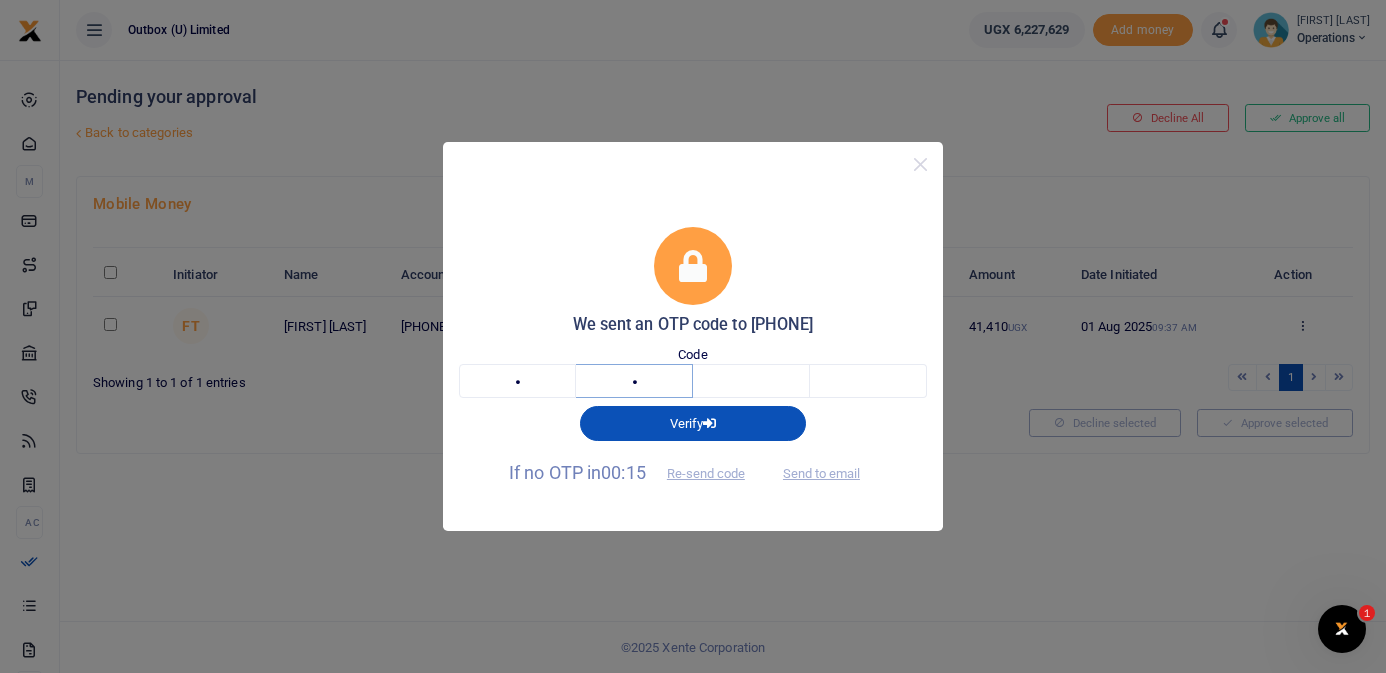 type on "4" 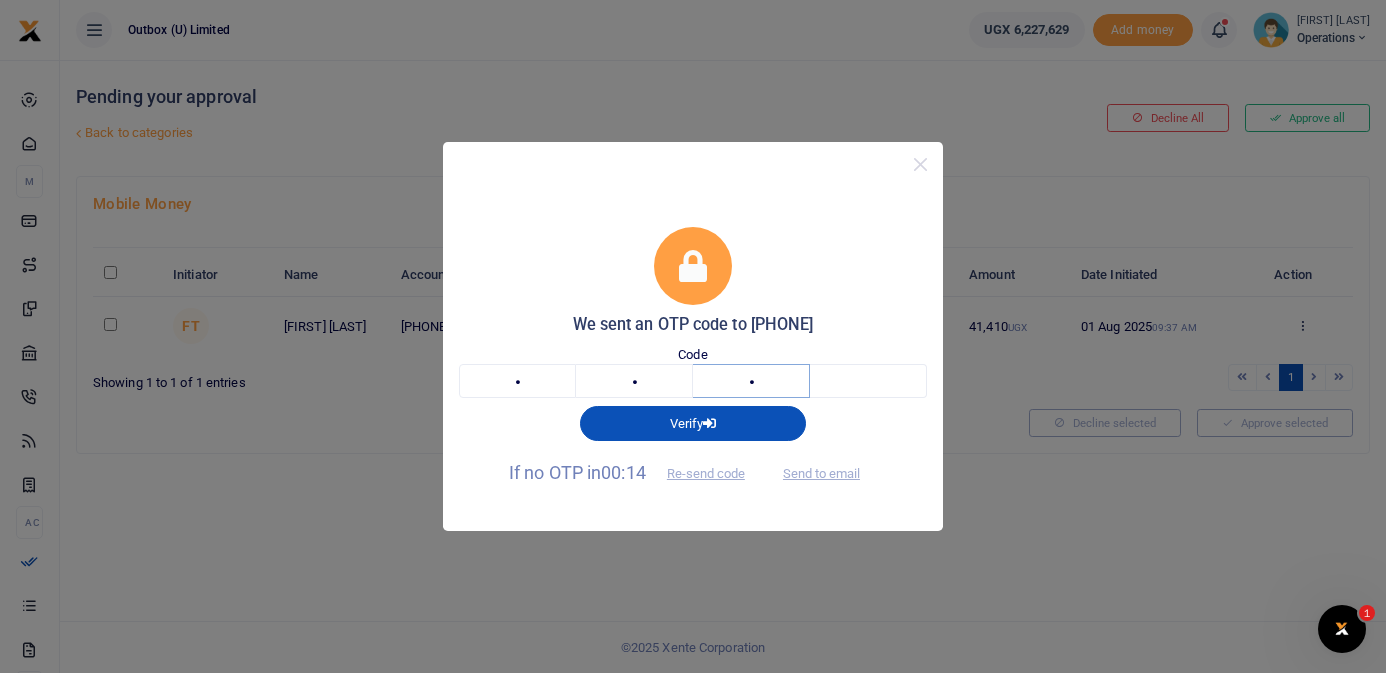 type on "7" 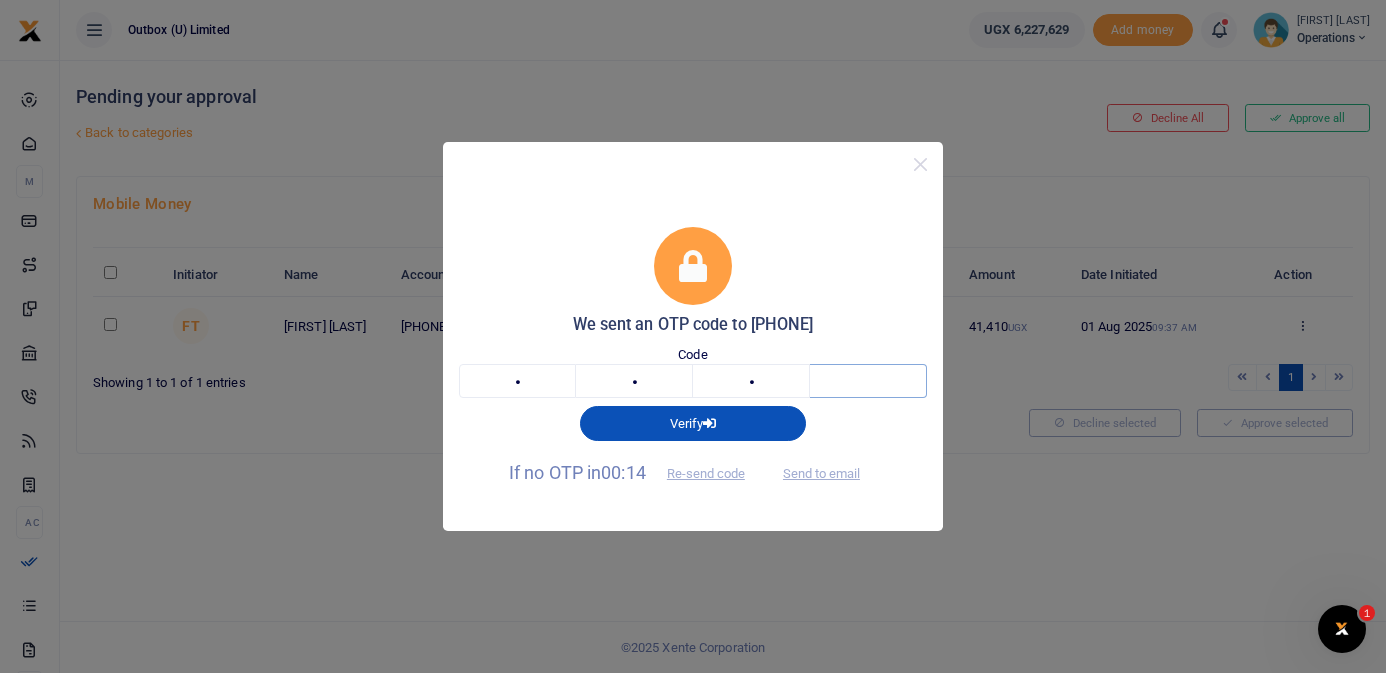 type on "7" 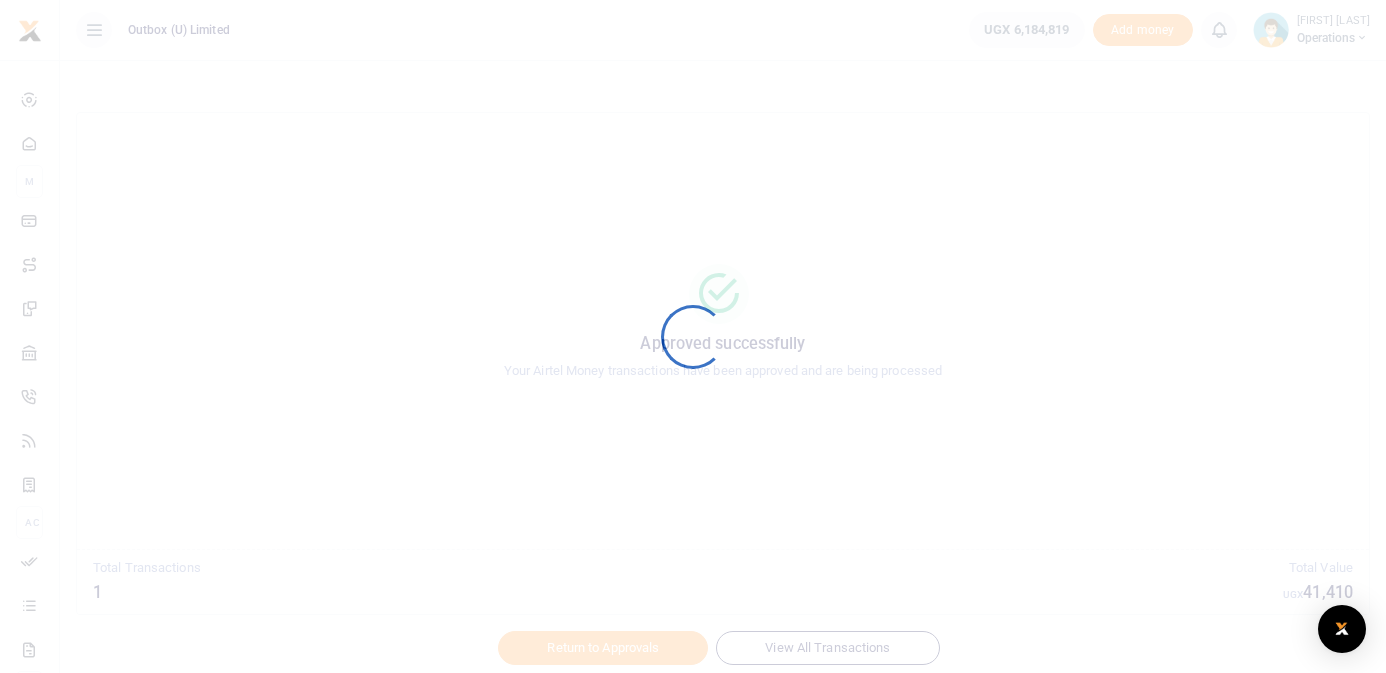 scroll, scrollTop: 0, scrollLeft: 0, axis: both 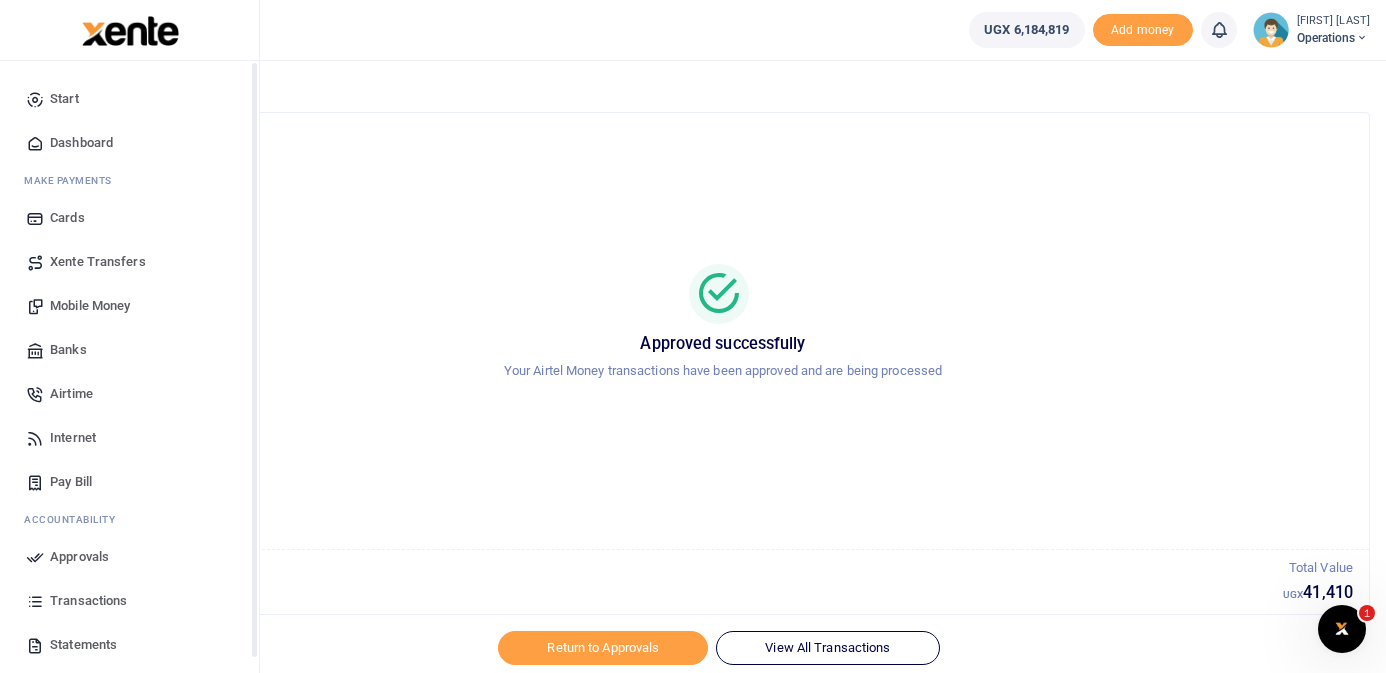 click on "Dashboard" at bounding box center (129, 143) 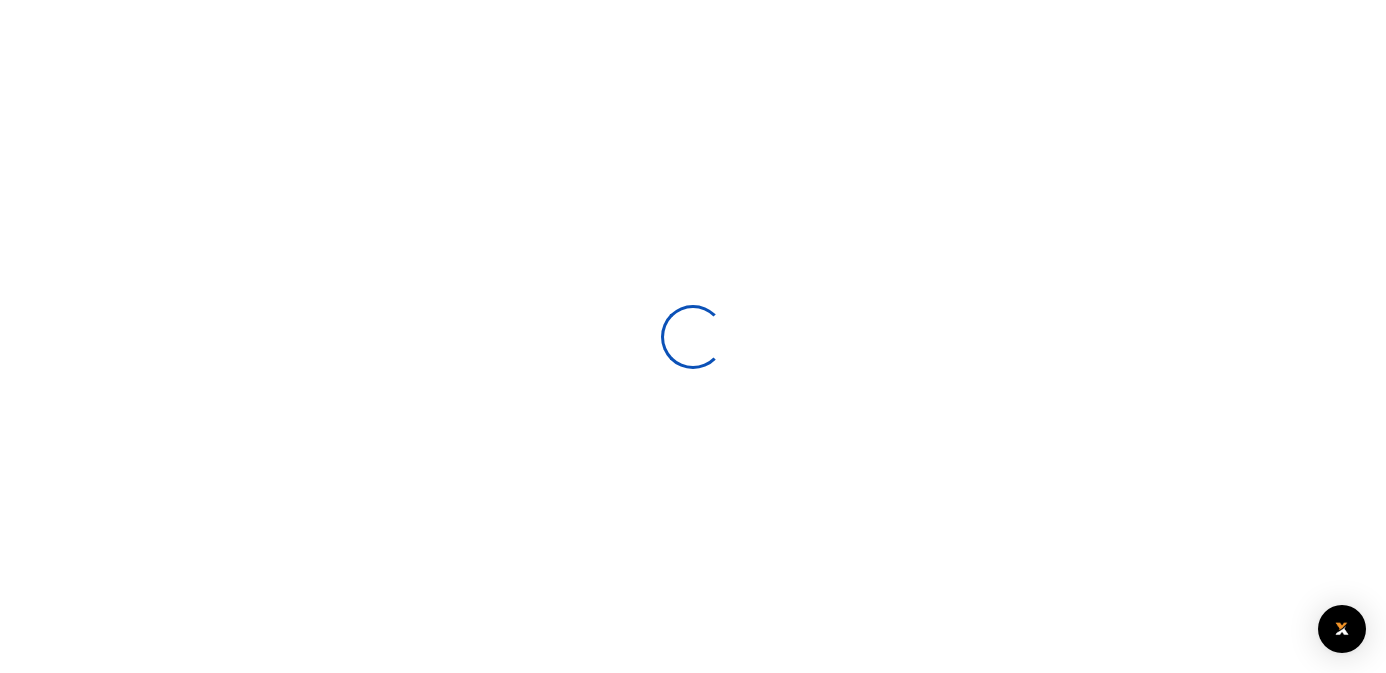 scroll, scrollTop: 0, scrollLeft: 0, axis: both 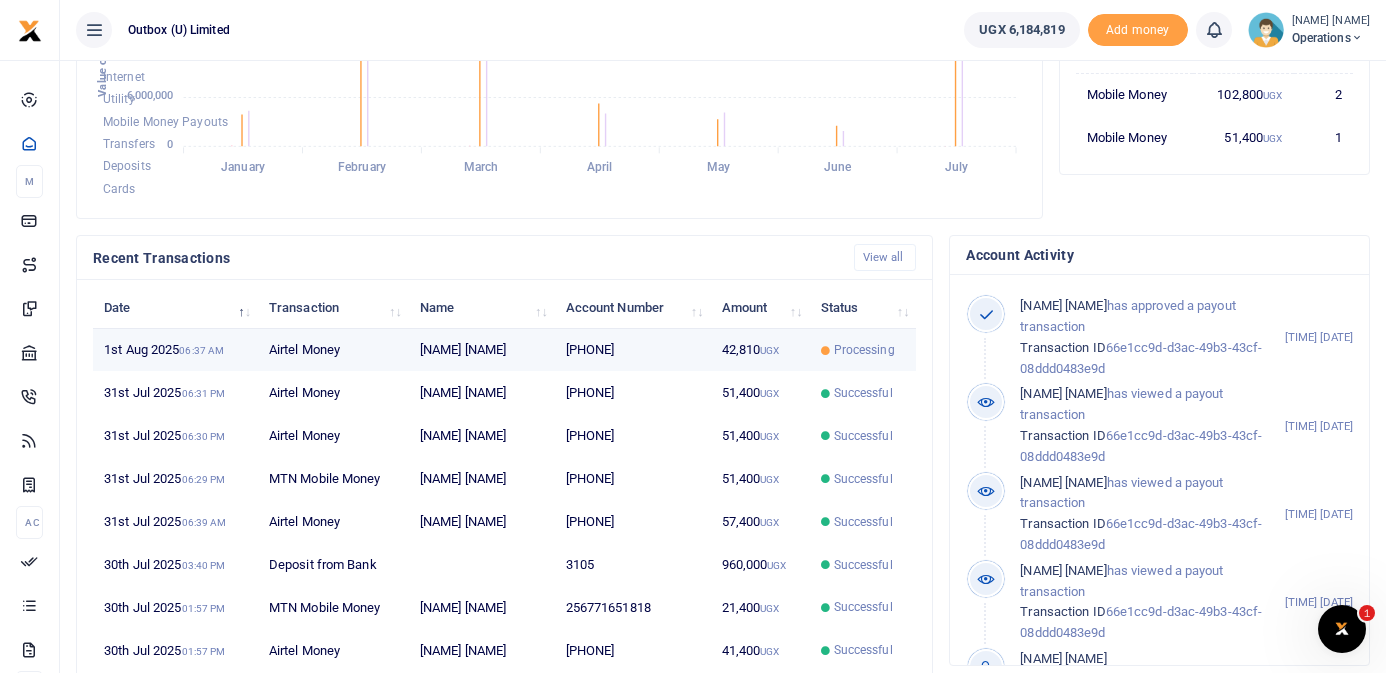 click on "[PHONE]" at bounding box center [633, 350] 